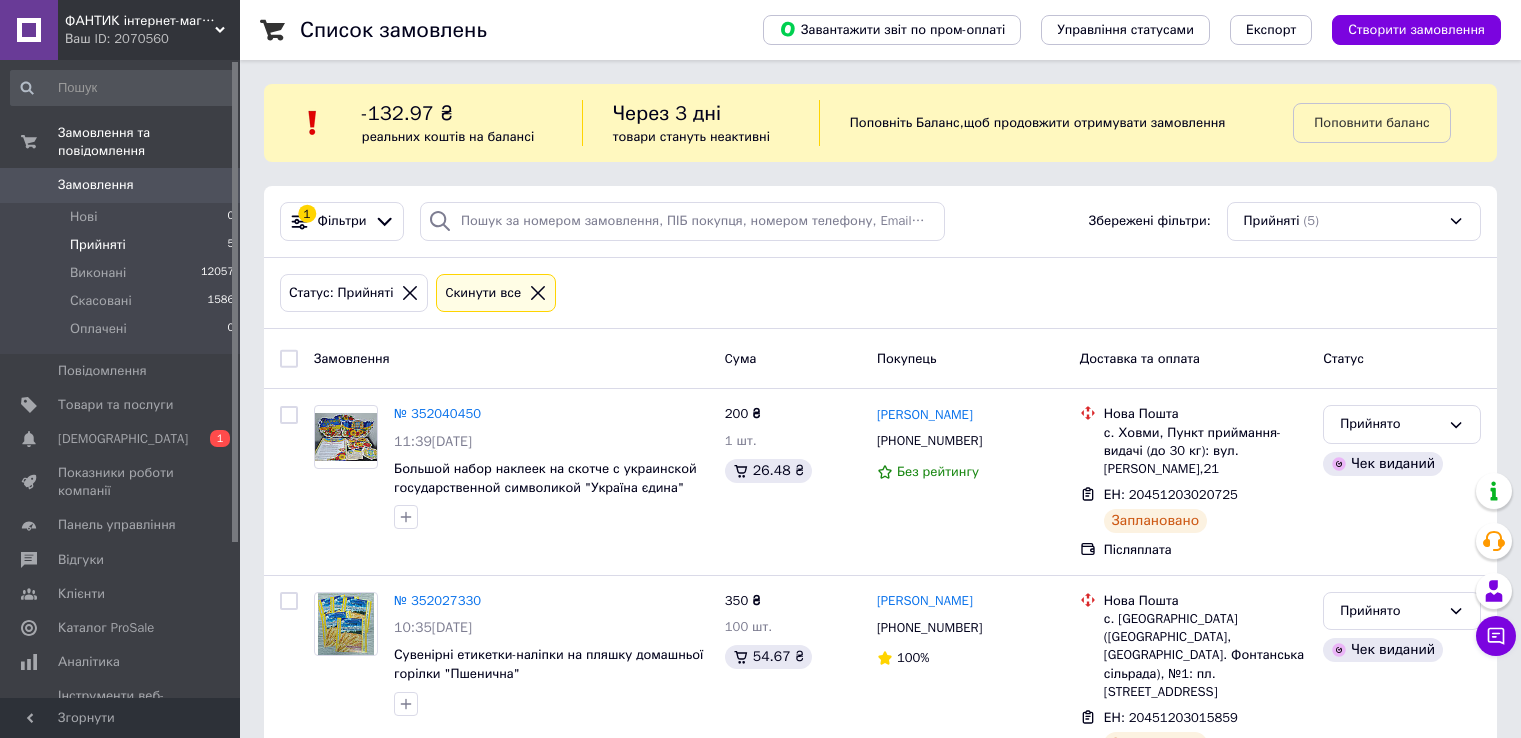 scroll, scrollTop: 0, scrollLeft: 0, axis: both 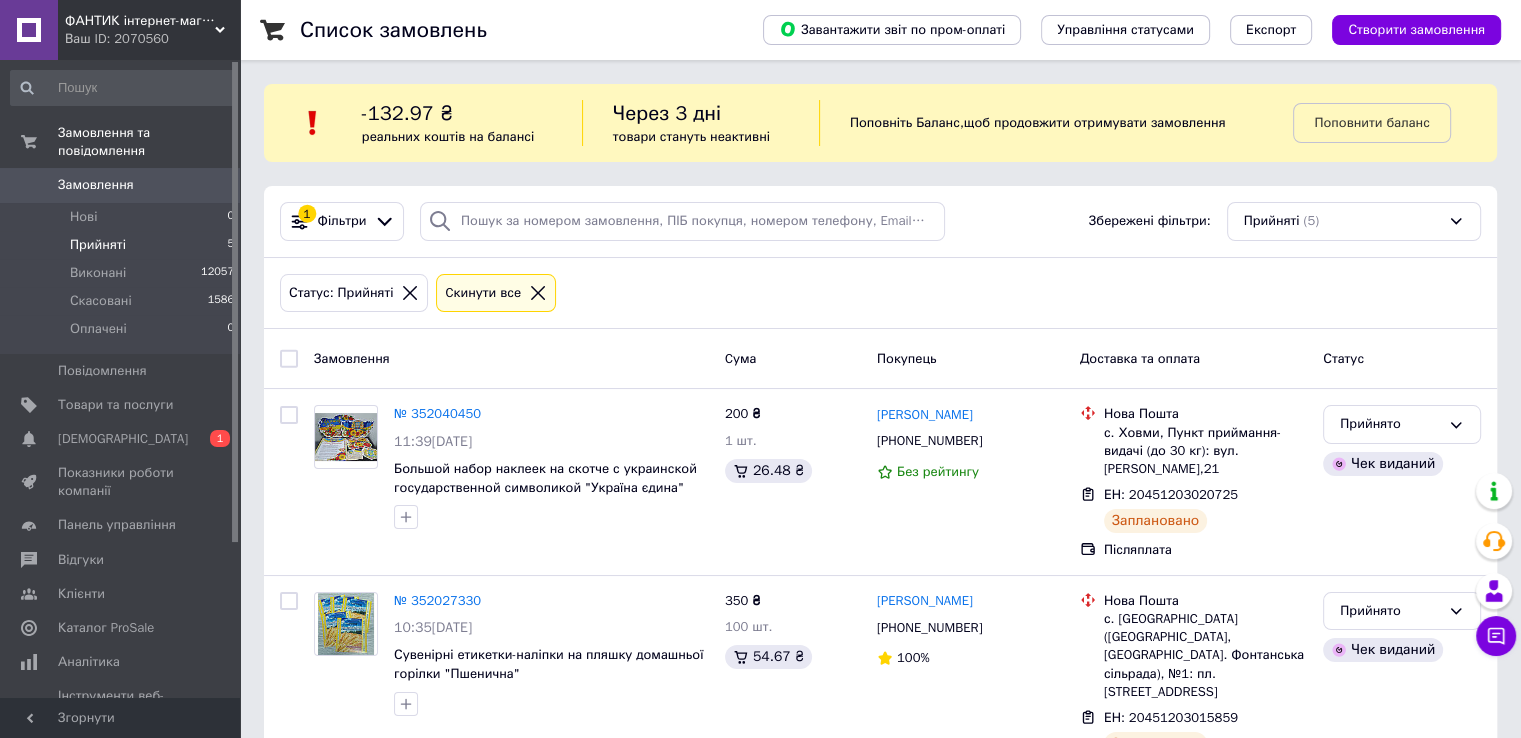 click on "Прийняті 5" at bounding box center (123, 245) 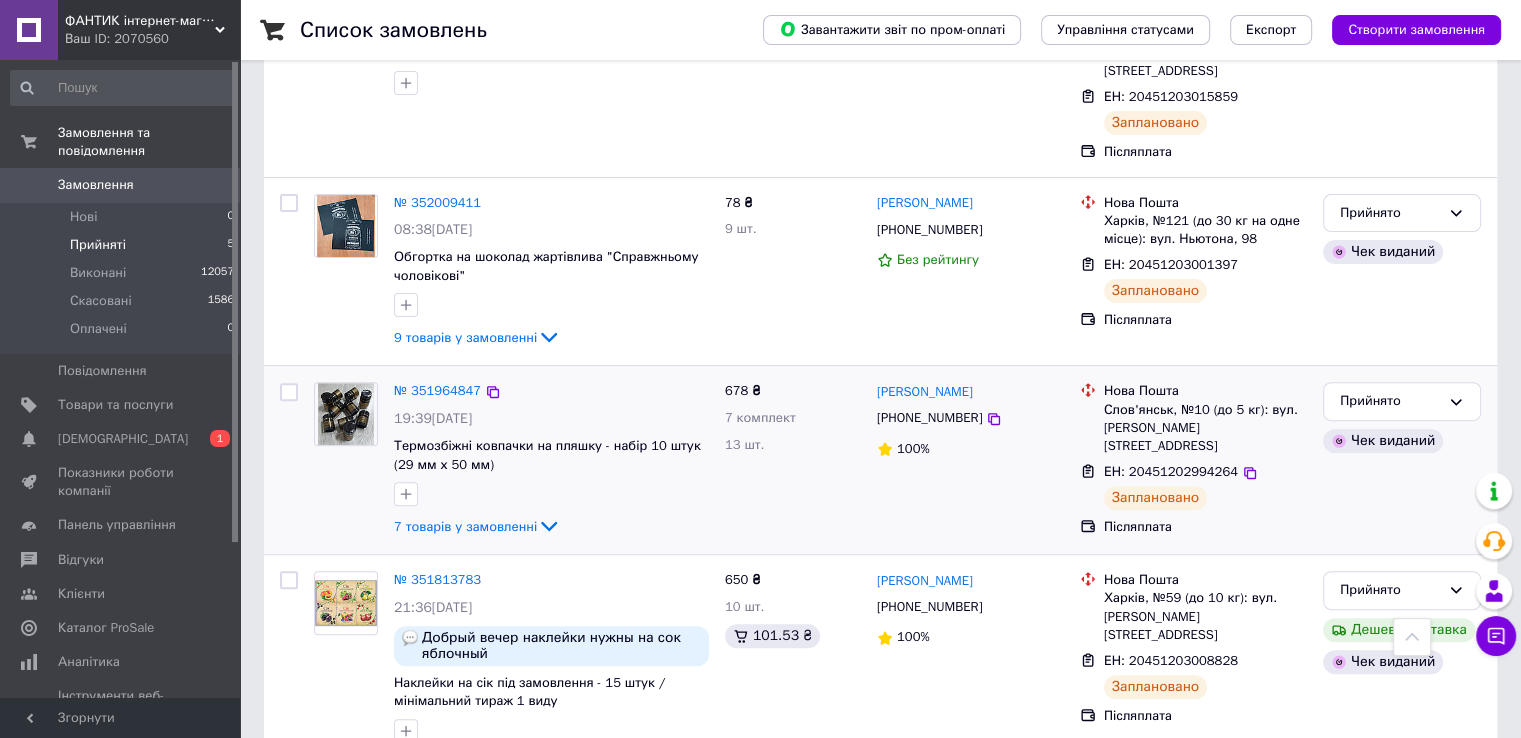 scroll, scrollTop: 628, scrollLeft: 0, axis: vertical 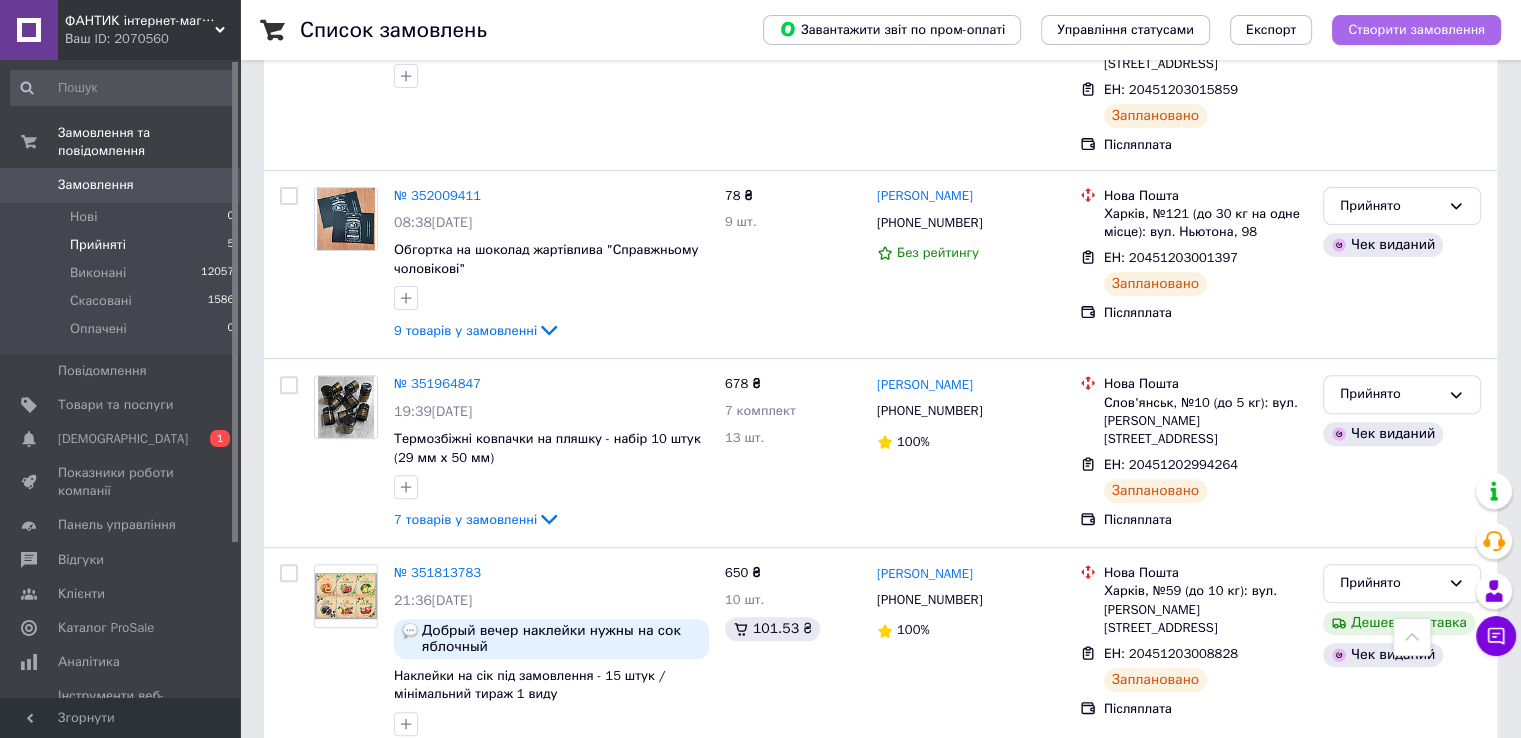 click on "Створити замовлення" at bounding box center (1416, 30) 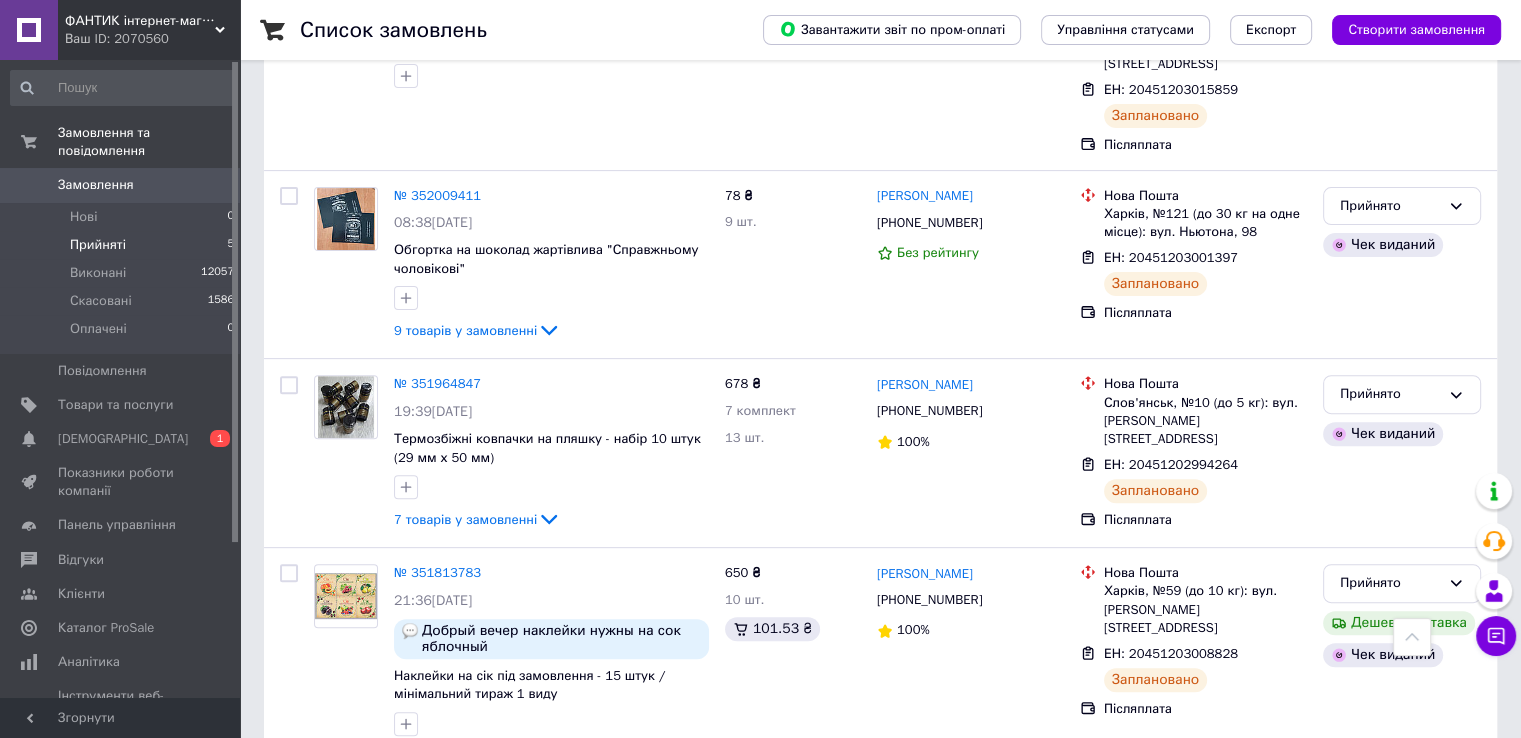 scroll, scrollTop: 0, scrollLeft: 0, axis: both 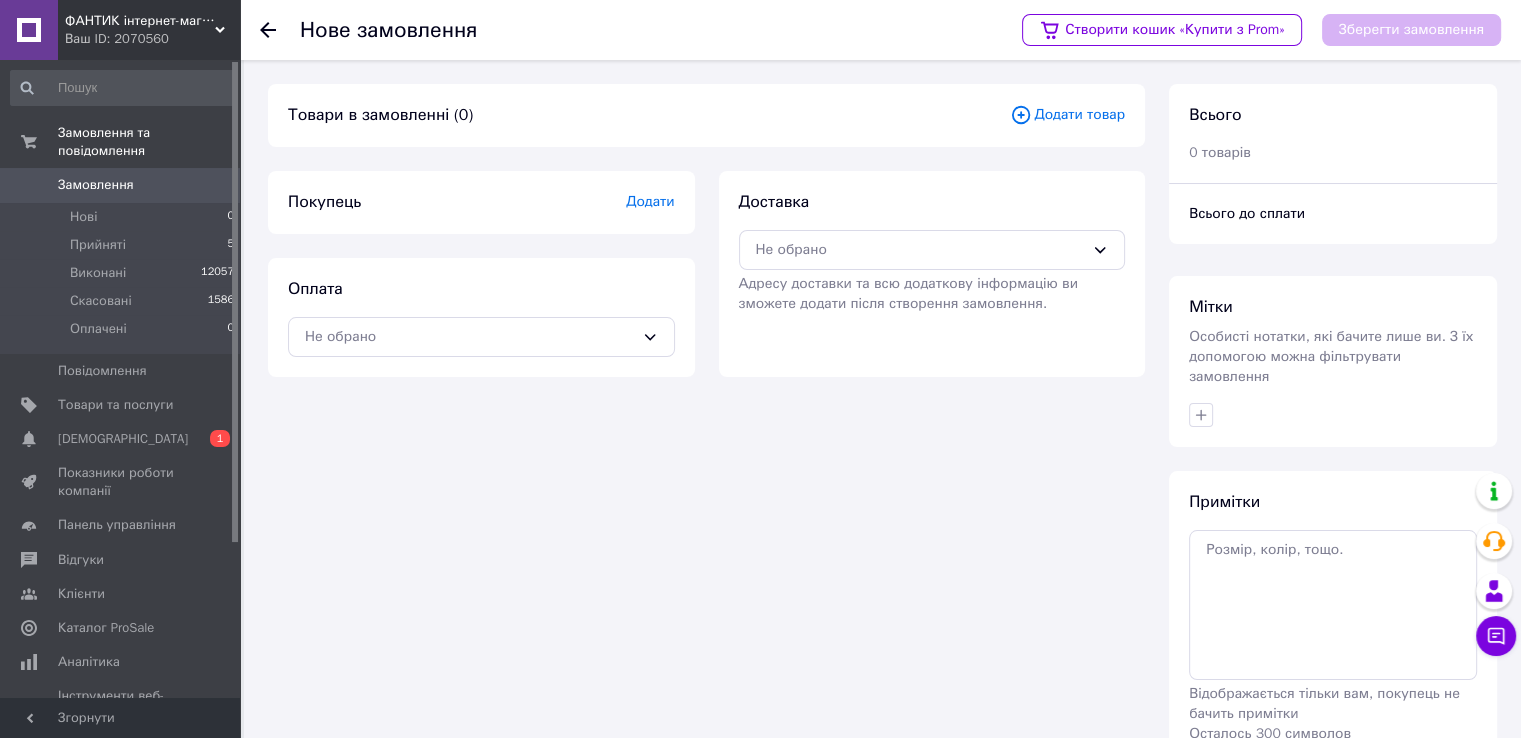 click on "Додати товар" at bounding box center [1067, 115] 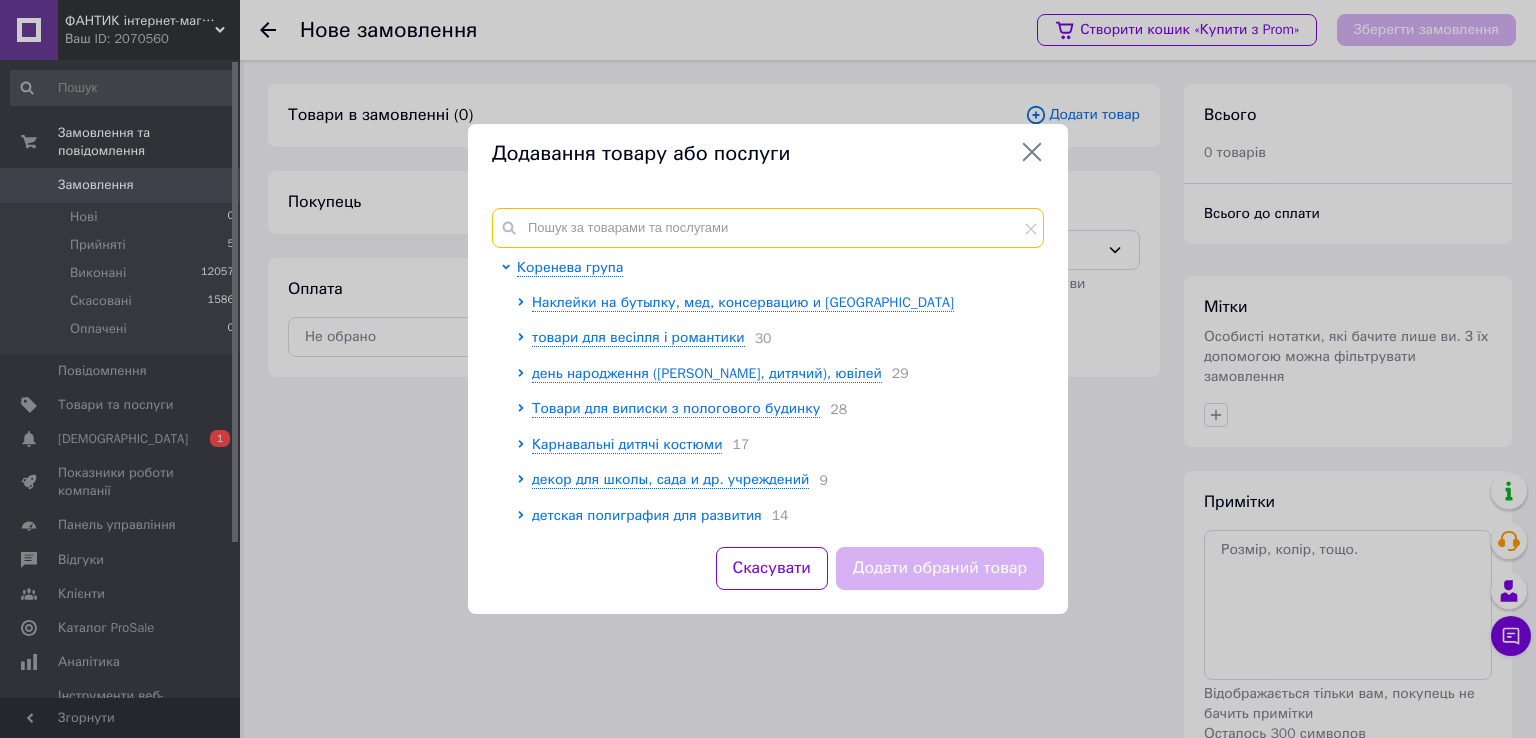 click at bounding box center [768, 228] 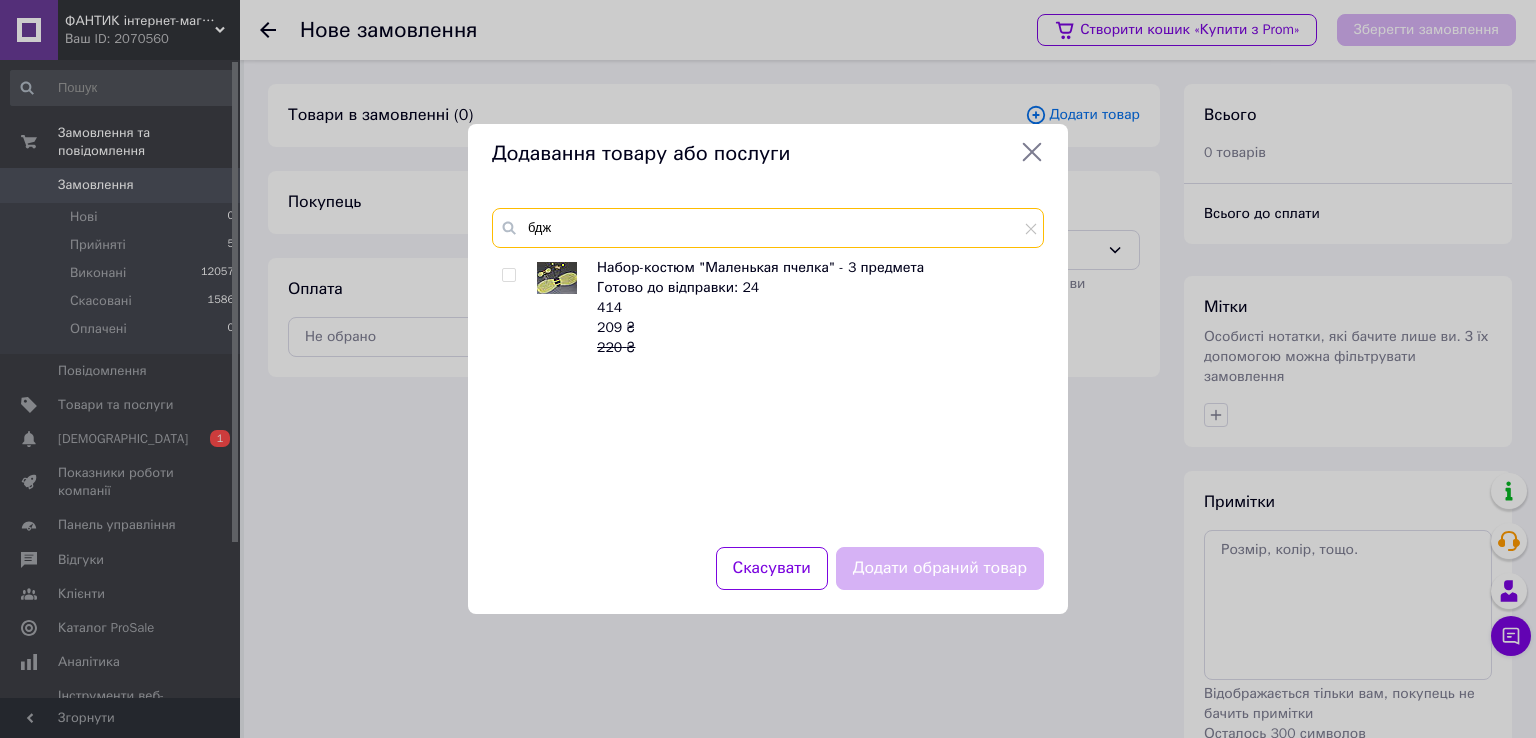 type on "бдж" 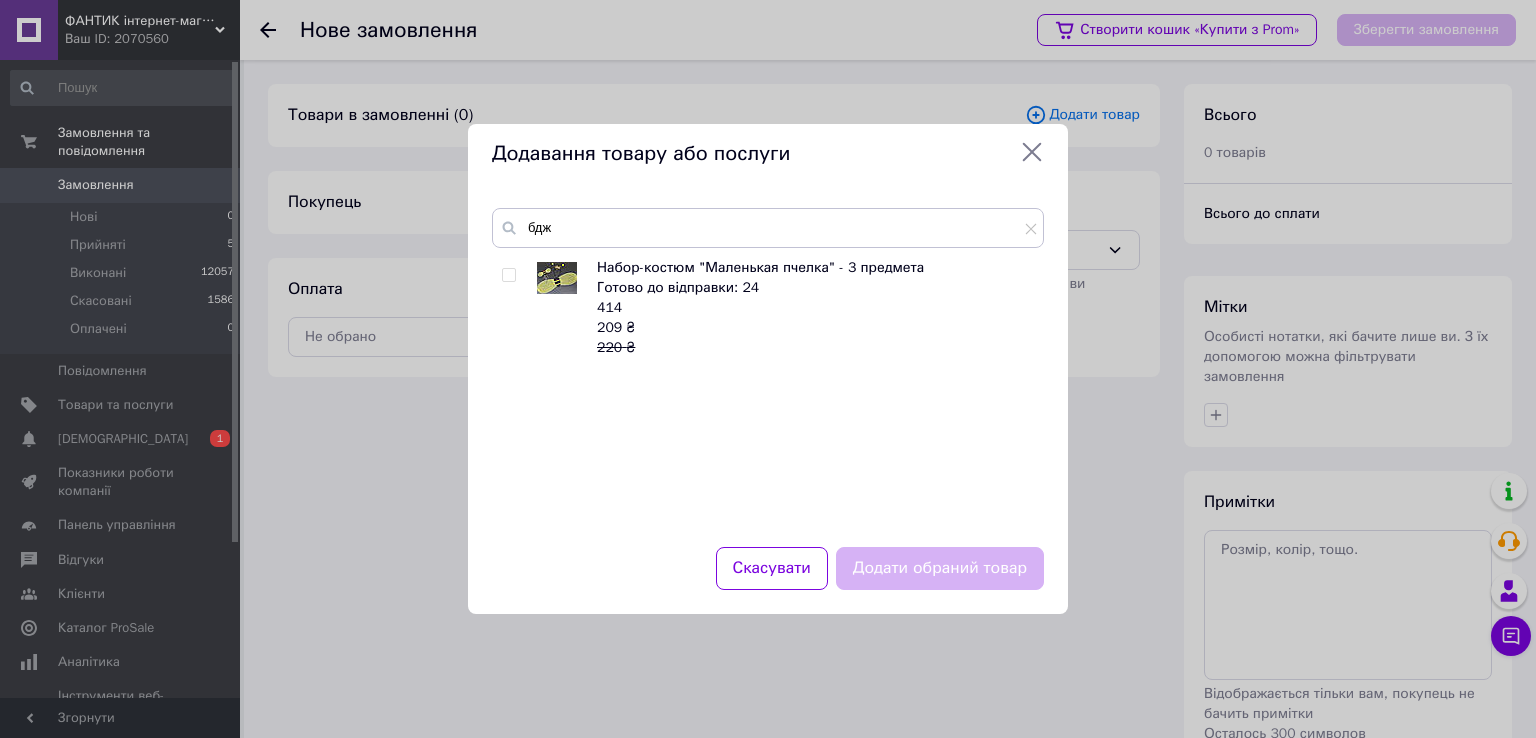 click on "Набор-костюм "Маленькая пчелка" - 3 предмета Готово до відправки: 24 414 209   ₴ 220   ₴" at bounding box center [767, 390] 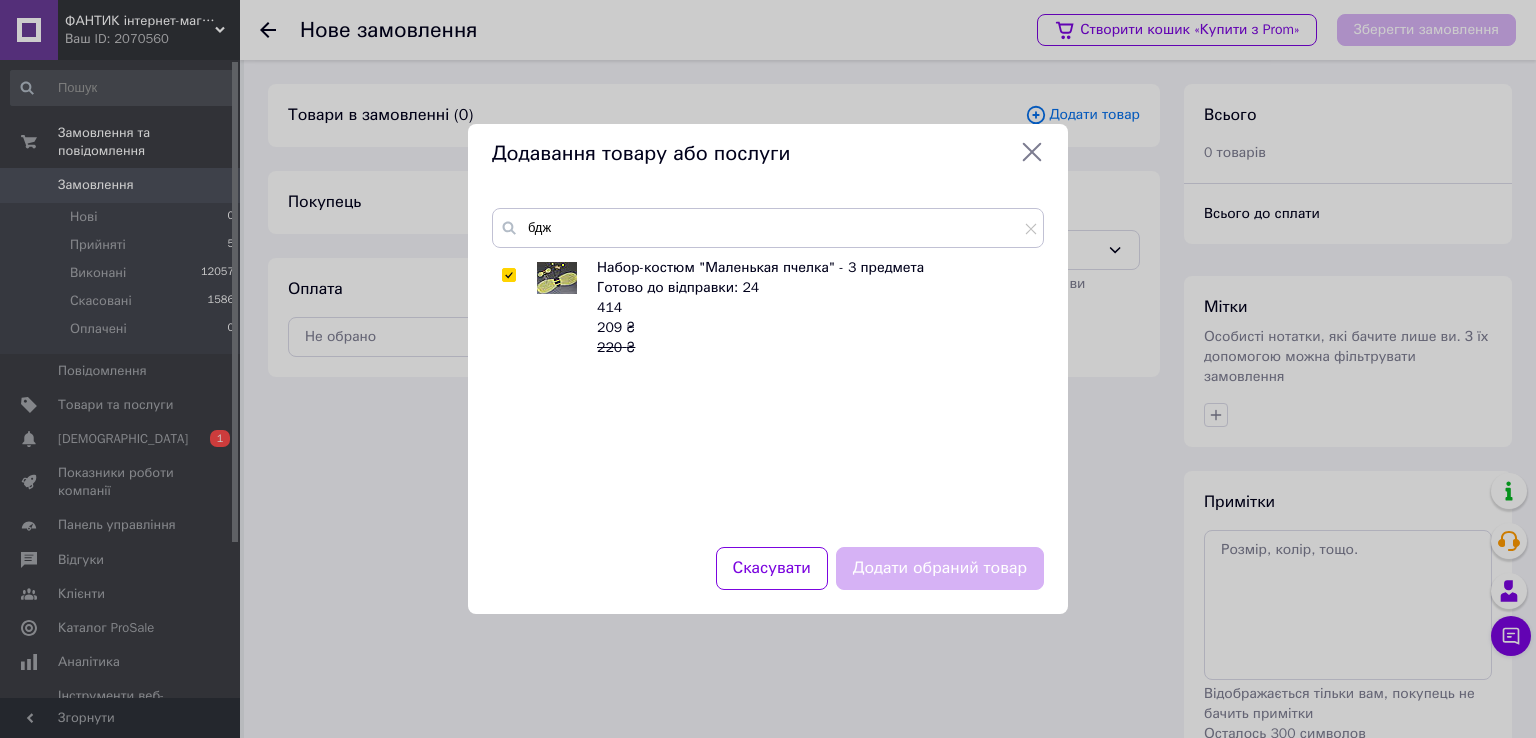 checkbox on "true" 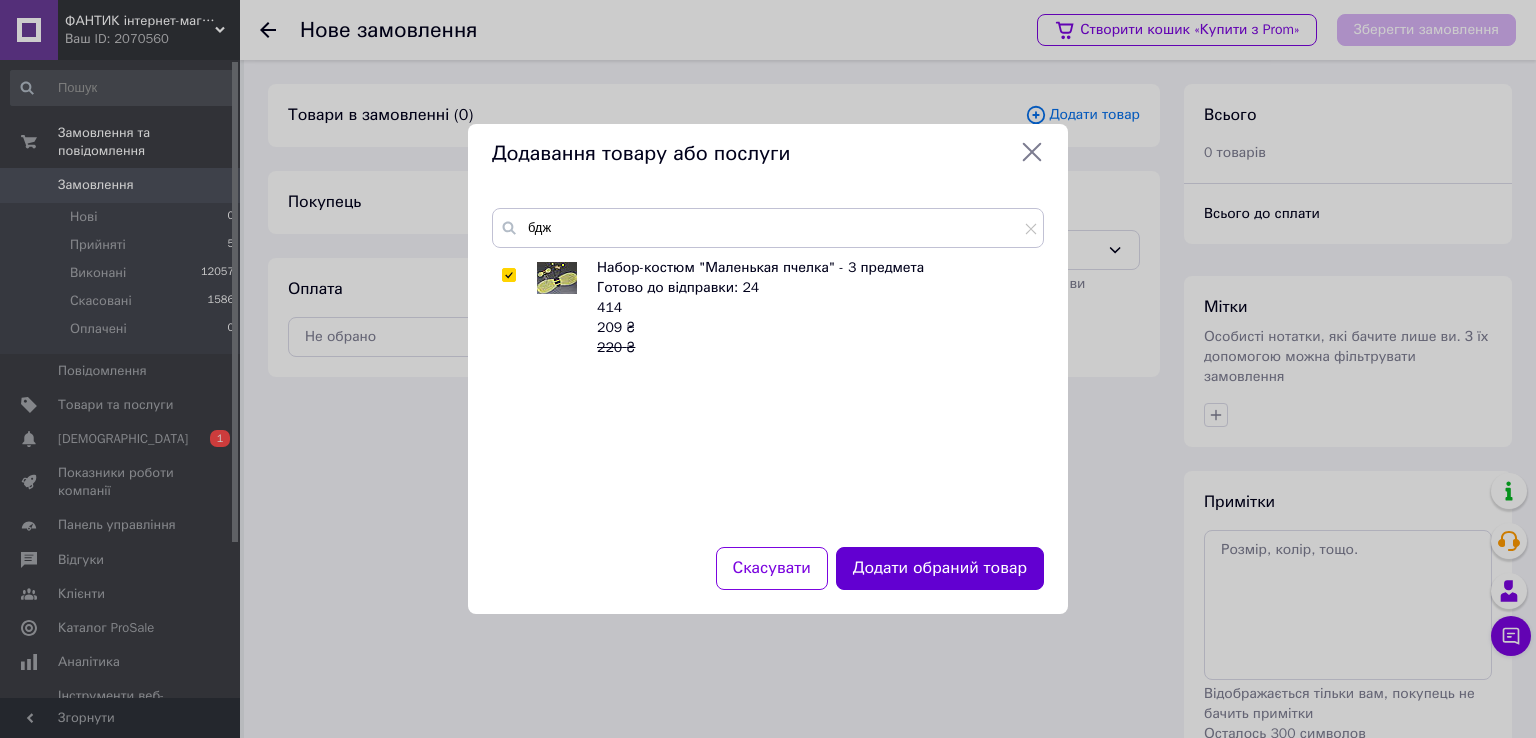 click on "Додати обраний товар" at bounding box center (940, 568) 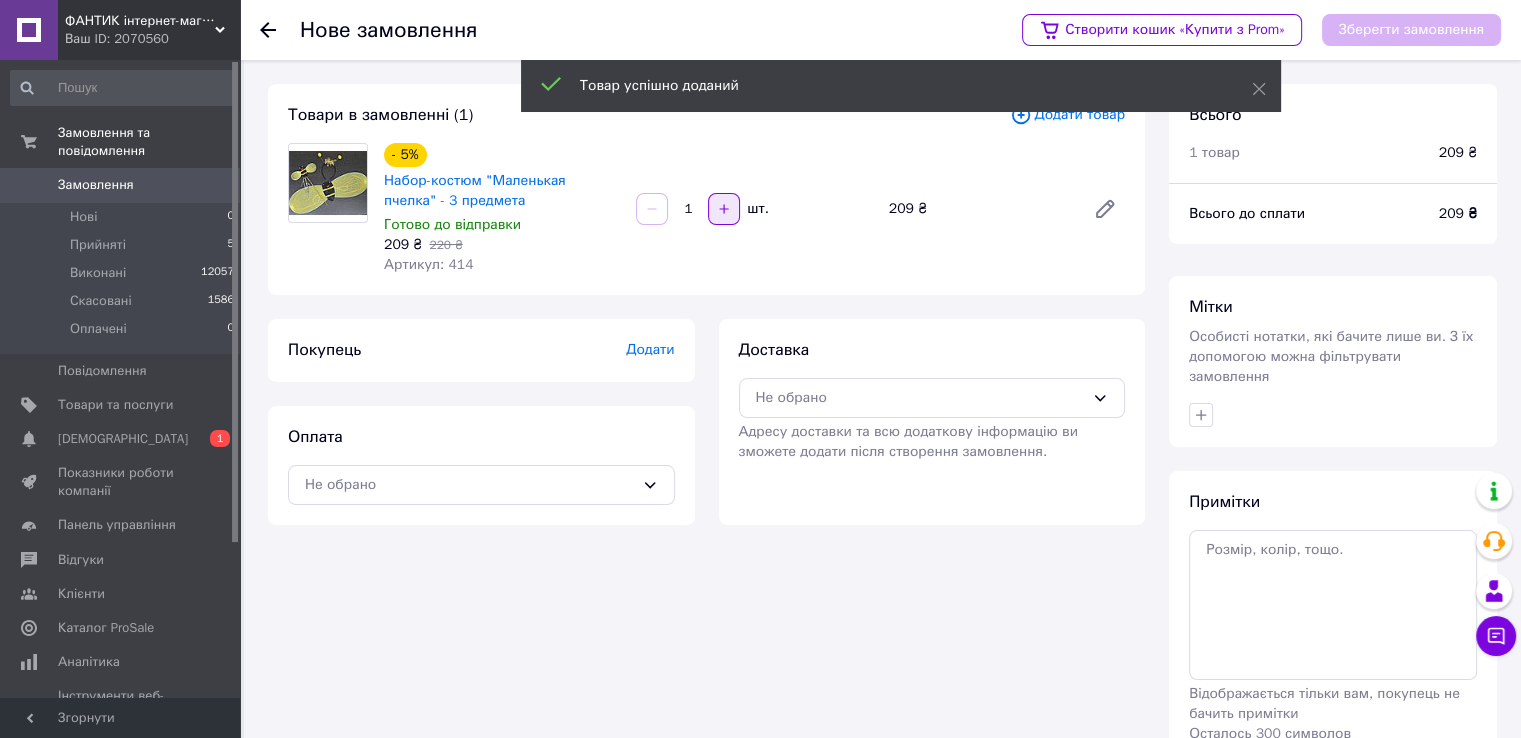 click at bounding box center (724, 209) 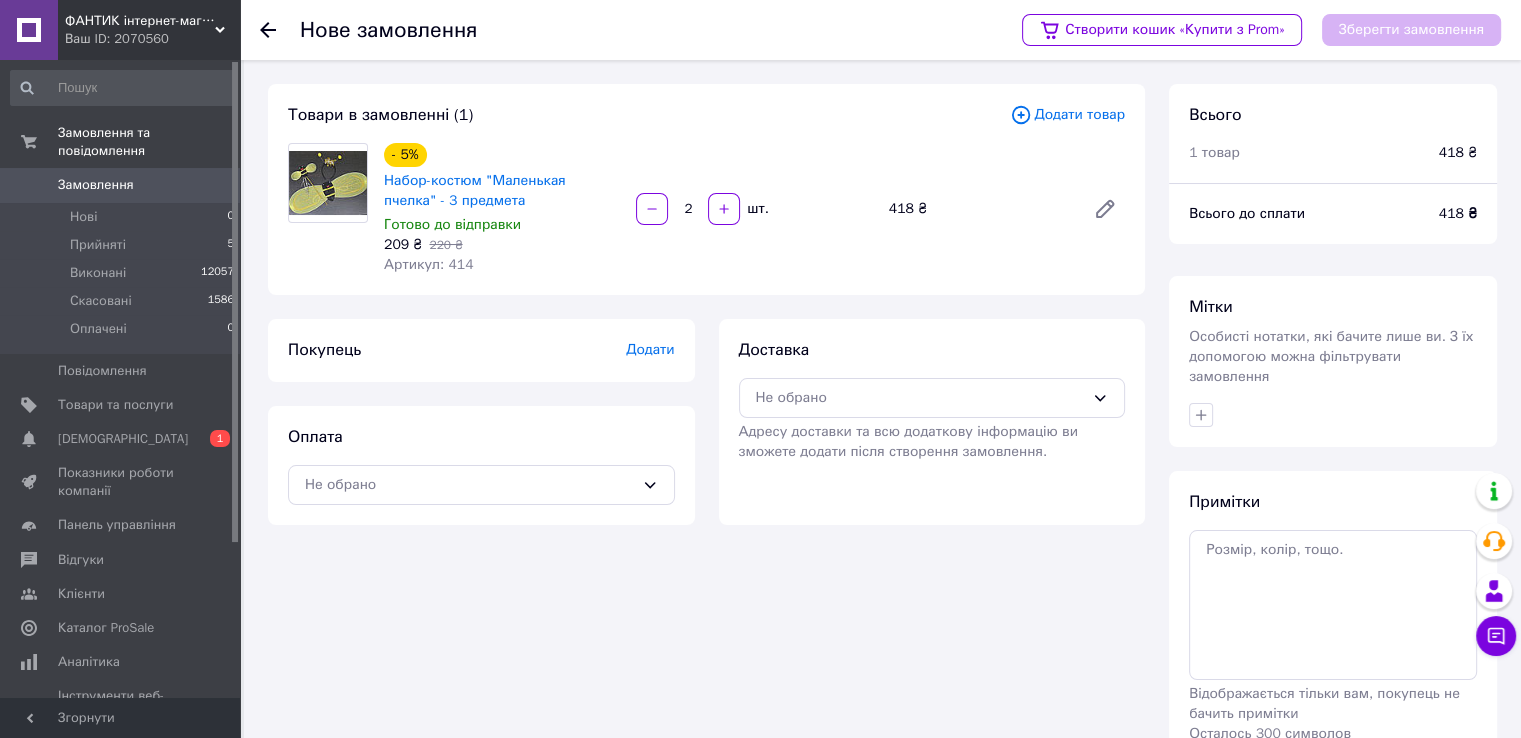 click on "Покупець Додати" at bounding box center [481, 350] 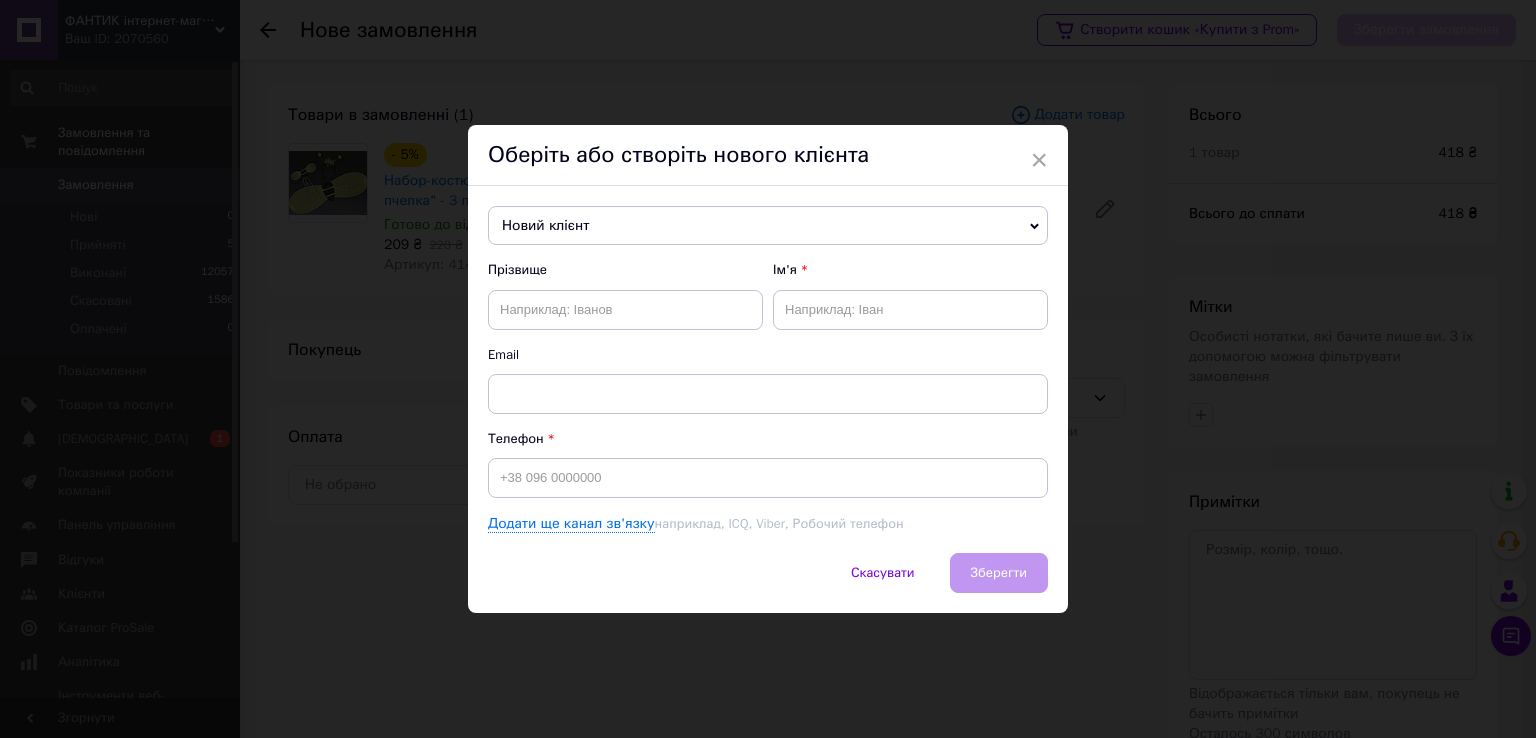 click on "Новий клієнт" at bounding box center (768, 226) 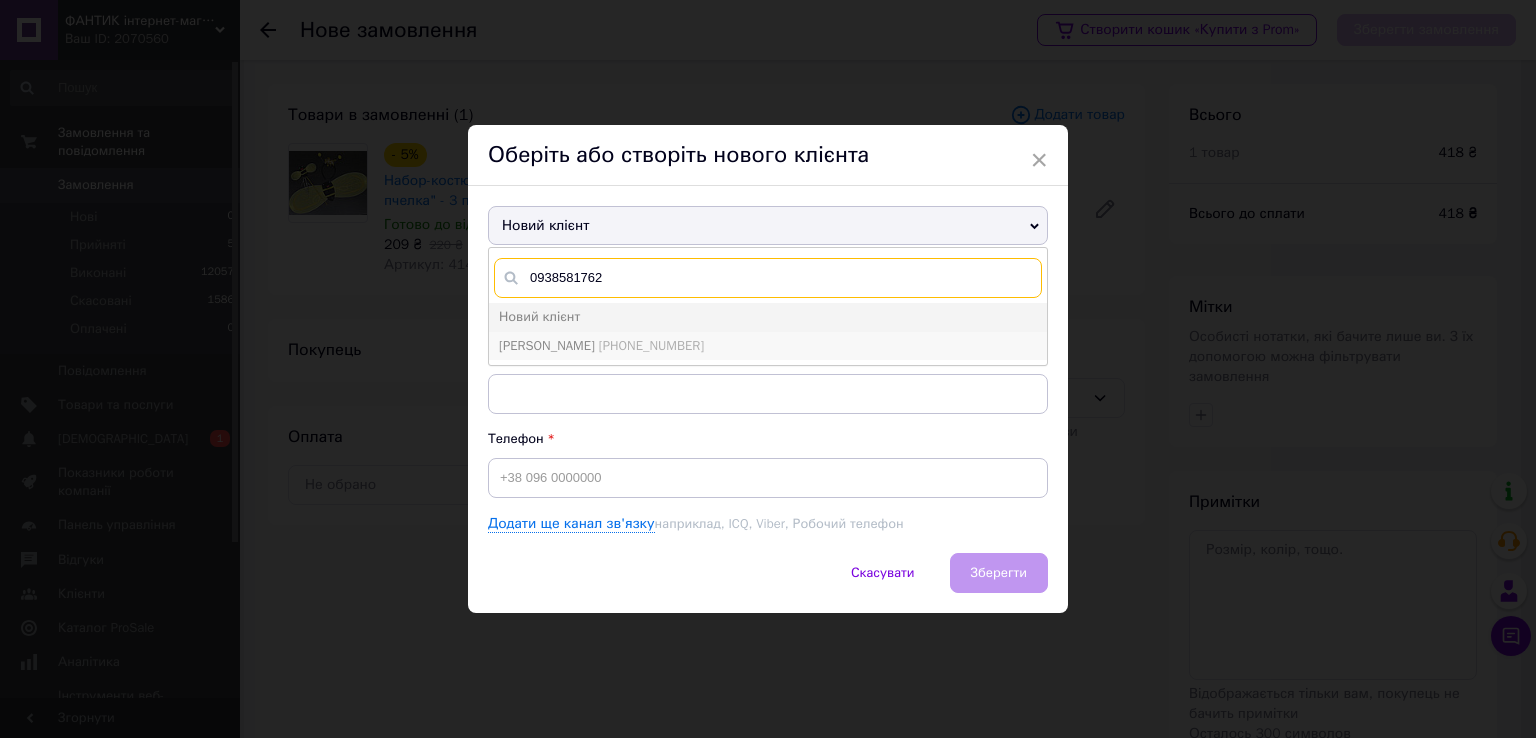 type on "0938581762" 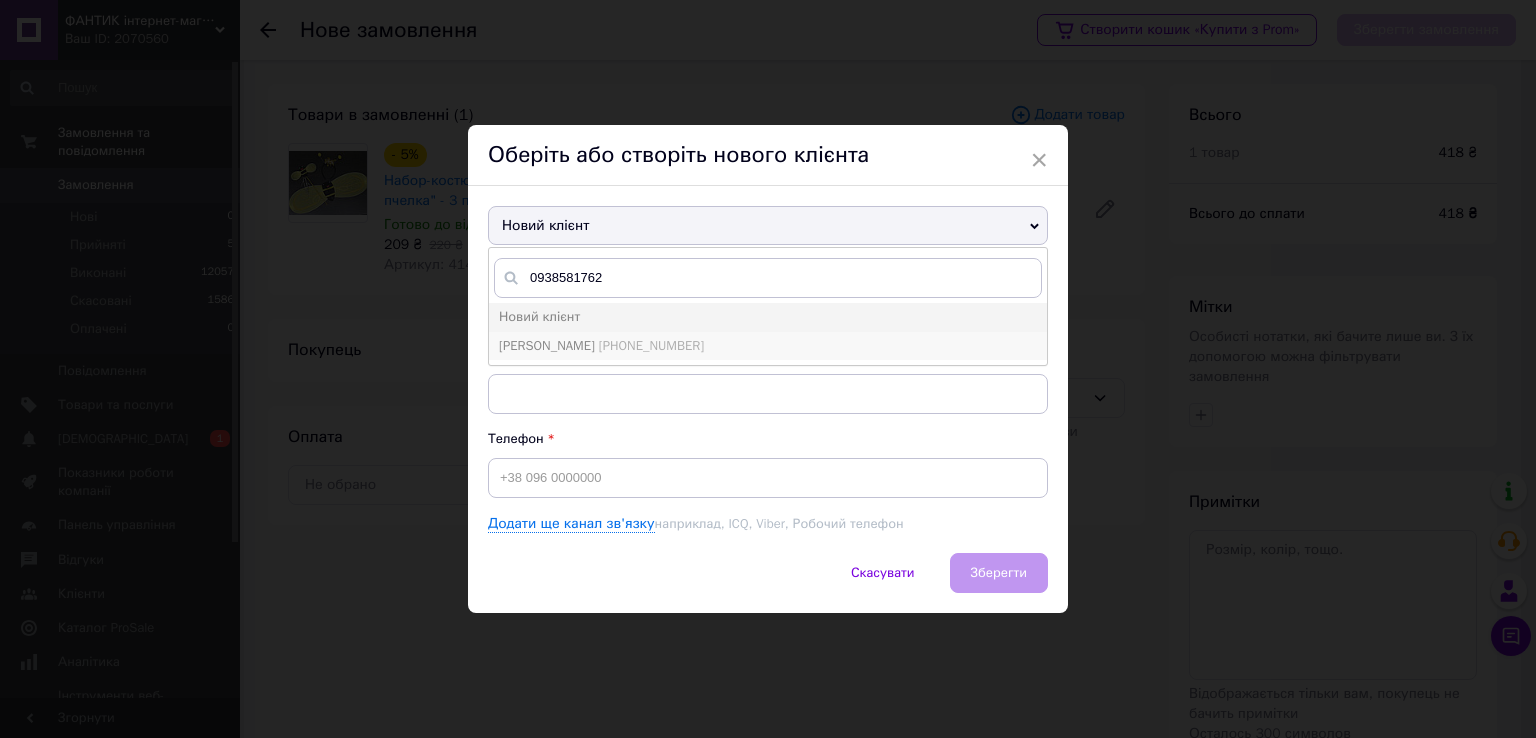 click on "[PHONE_NUMBER]" at bounding box center [651, 345] 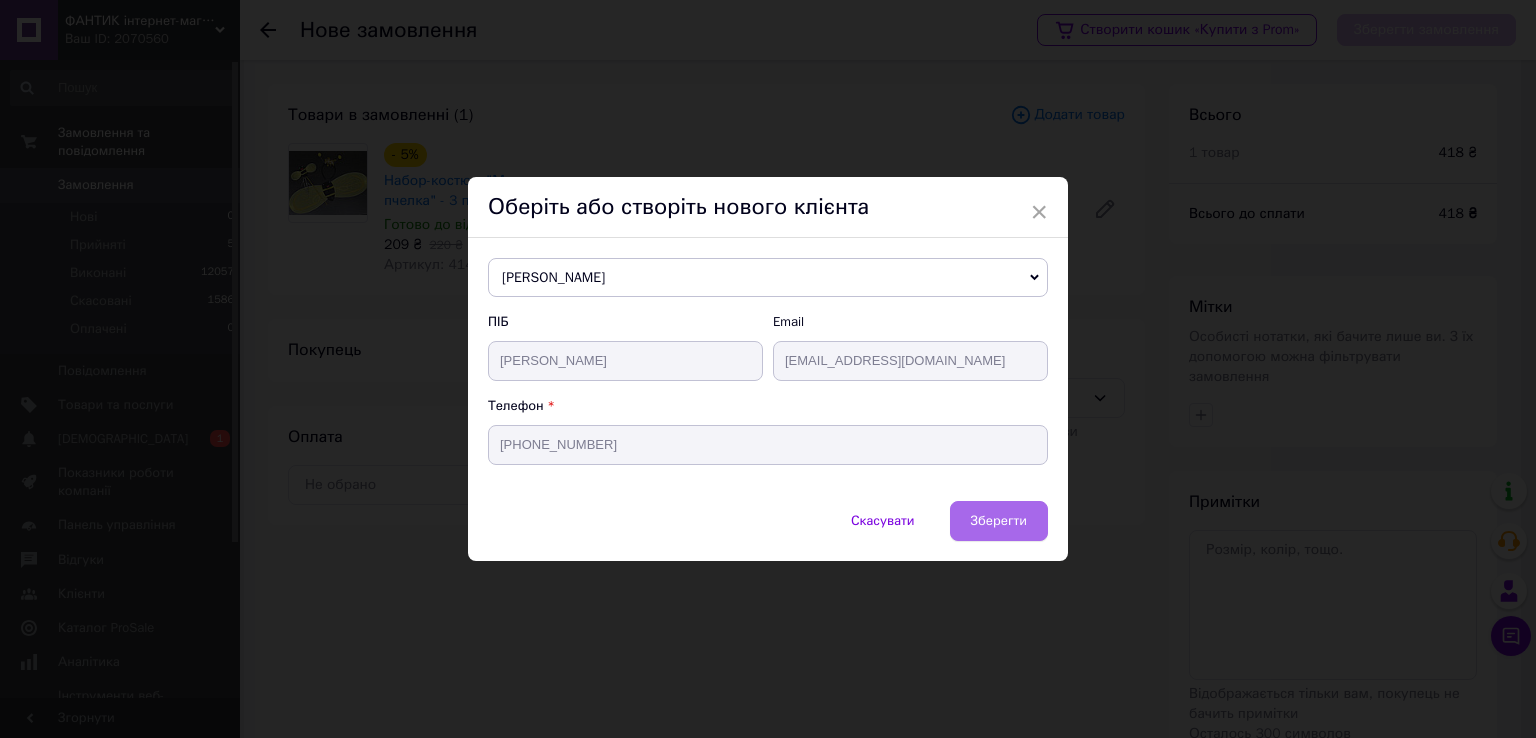 click on "Зберегти" at bounding box center [999, 521] 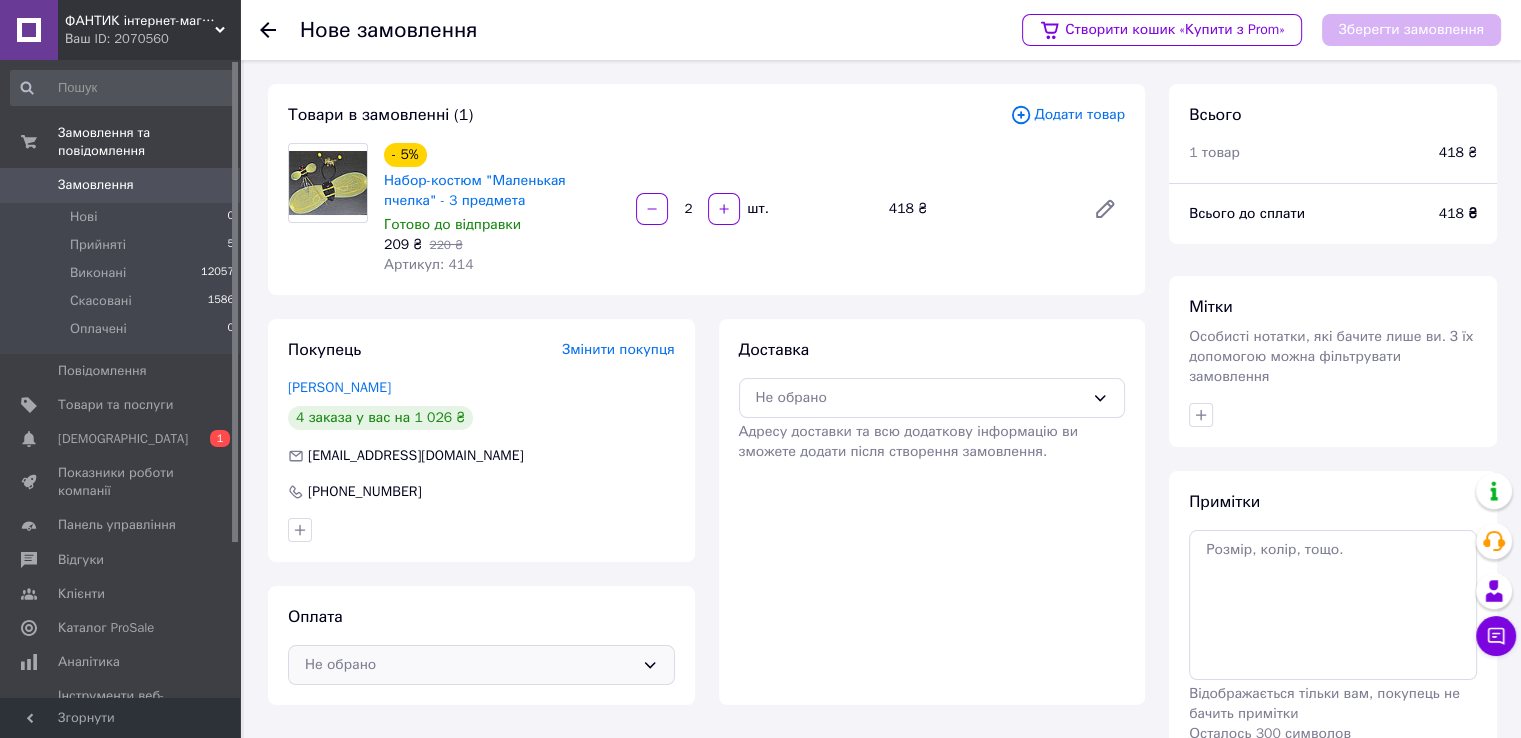 click on "Не обрано" at bounding box center [469, 665] 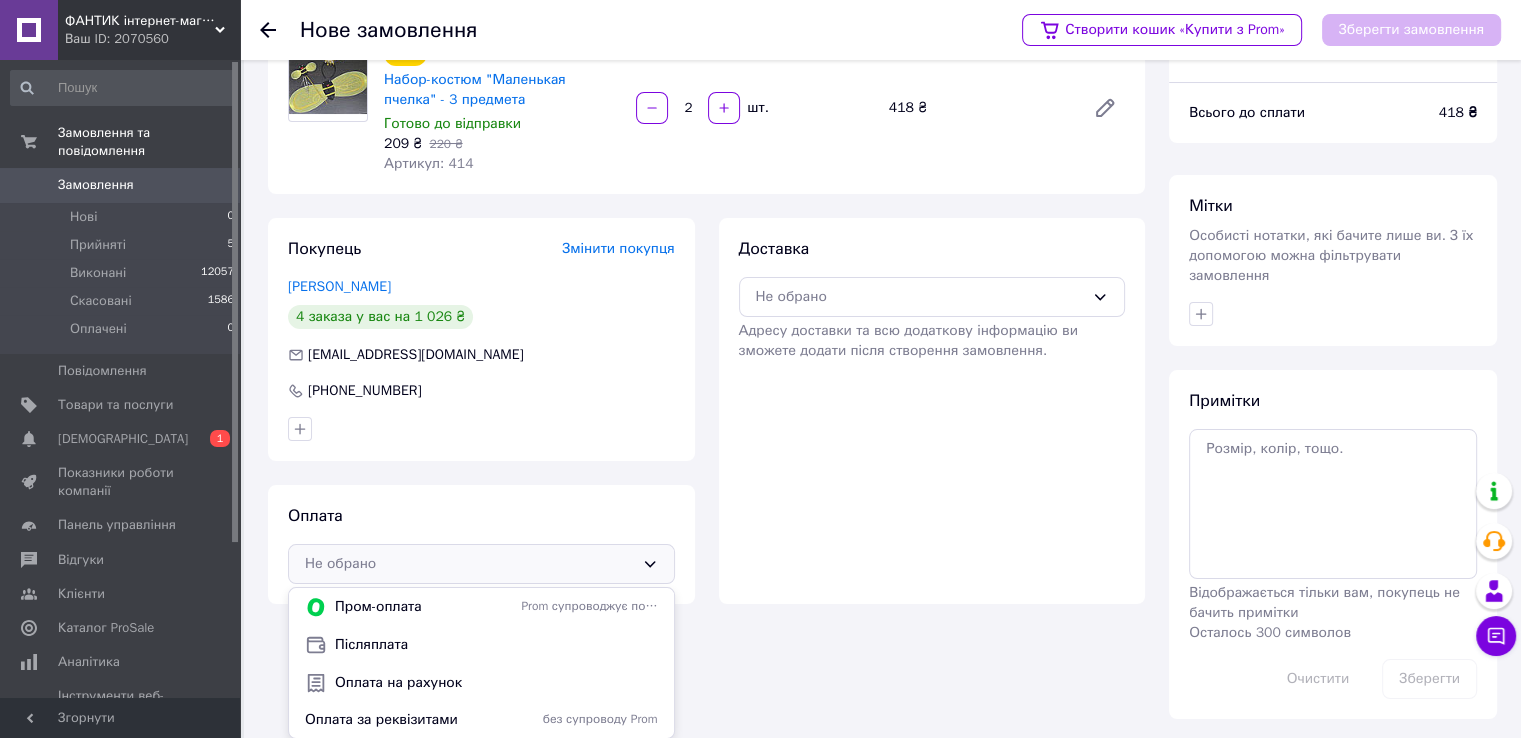 scroll, scrollTop: 103, scrollLeft: 0, axis: vertical 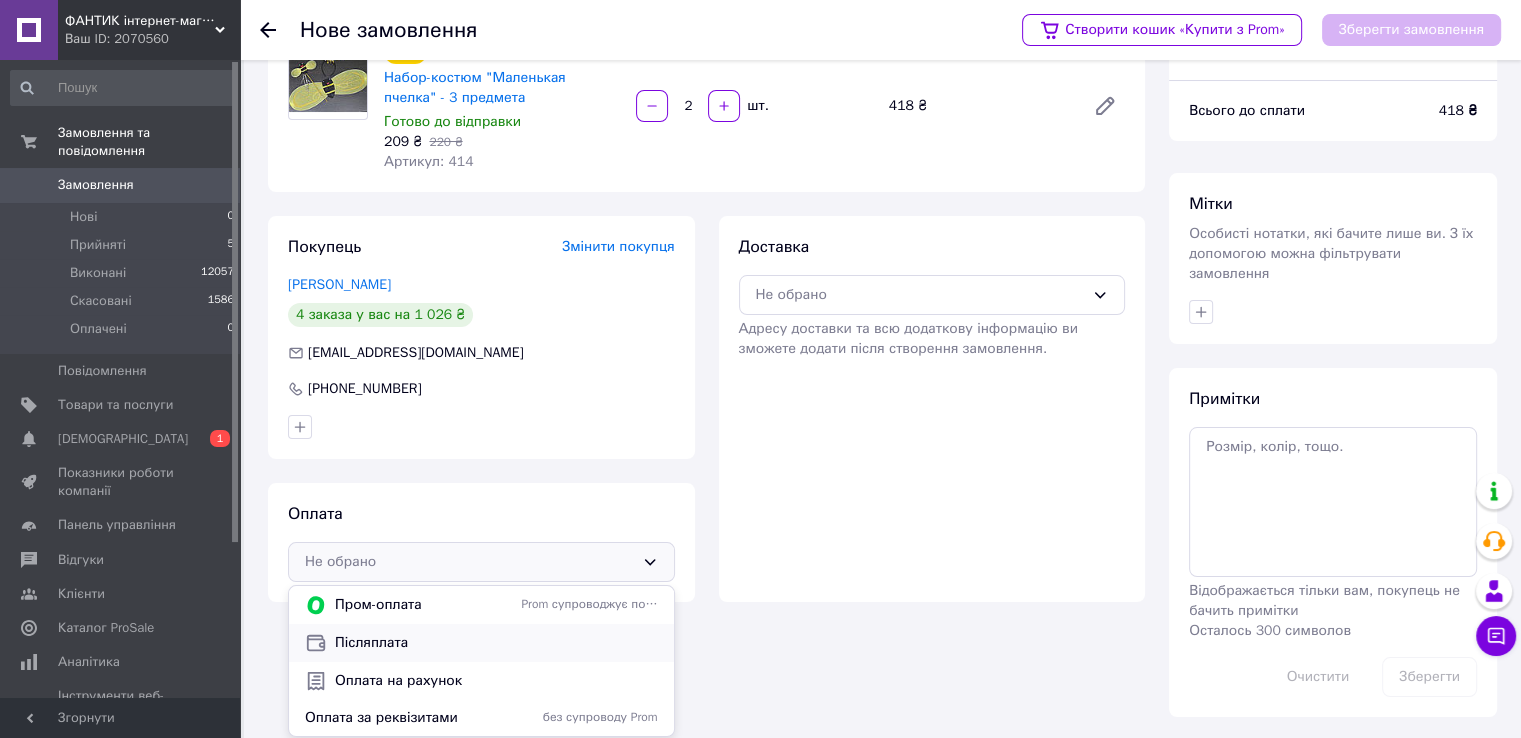 click on "Післяплата" at bounding box center [496, 643] 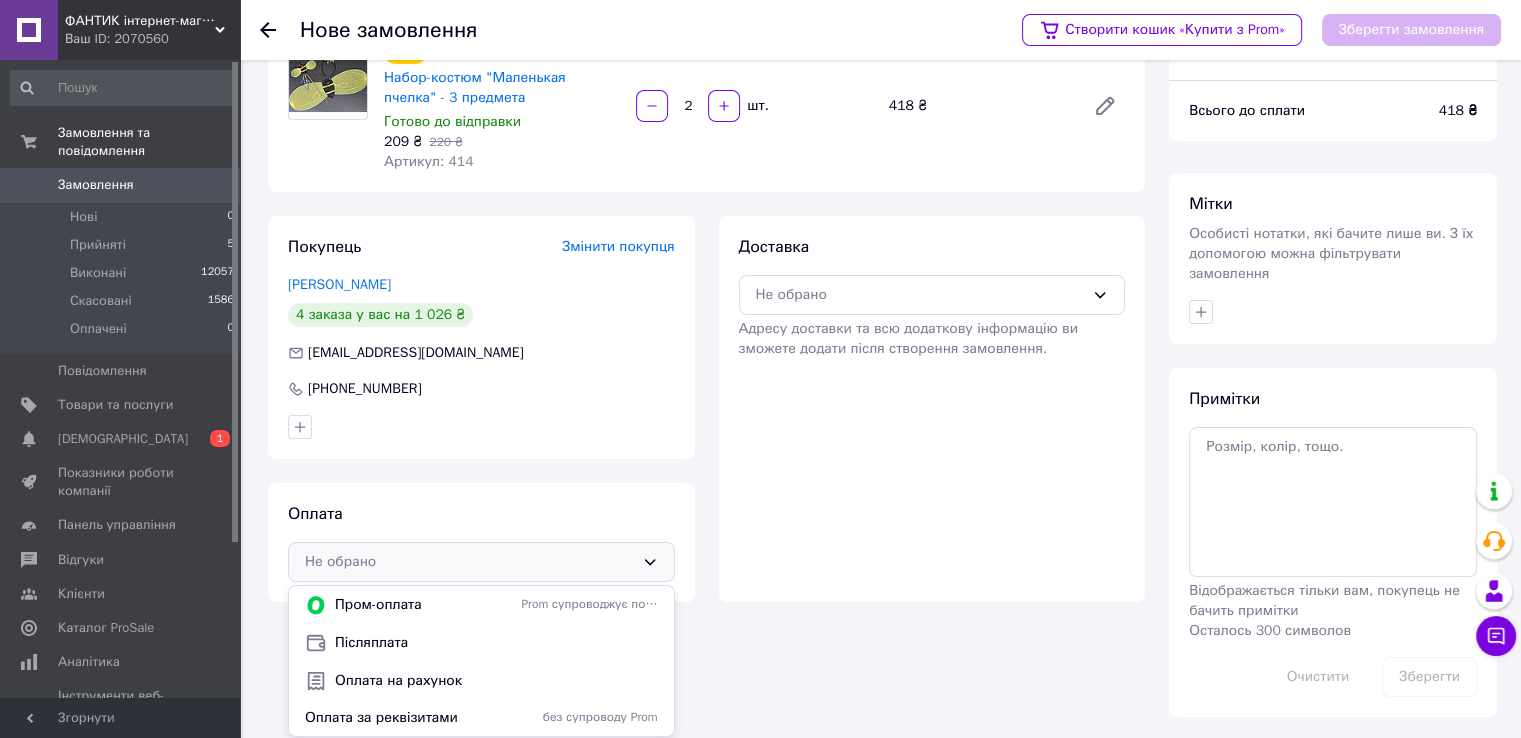 scroll, scrollTop: 85, scrollLeft: 0, axis: vertical 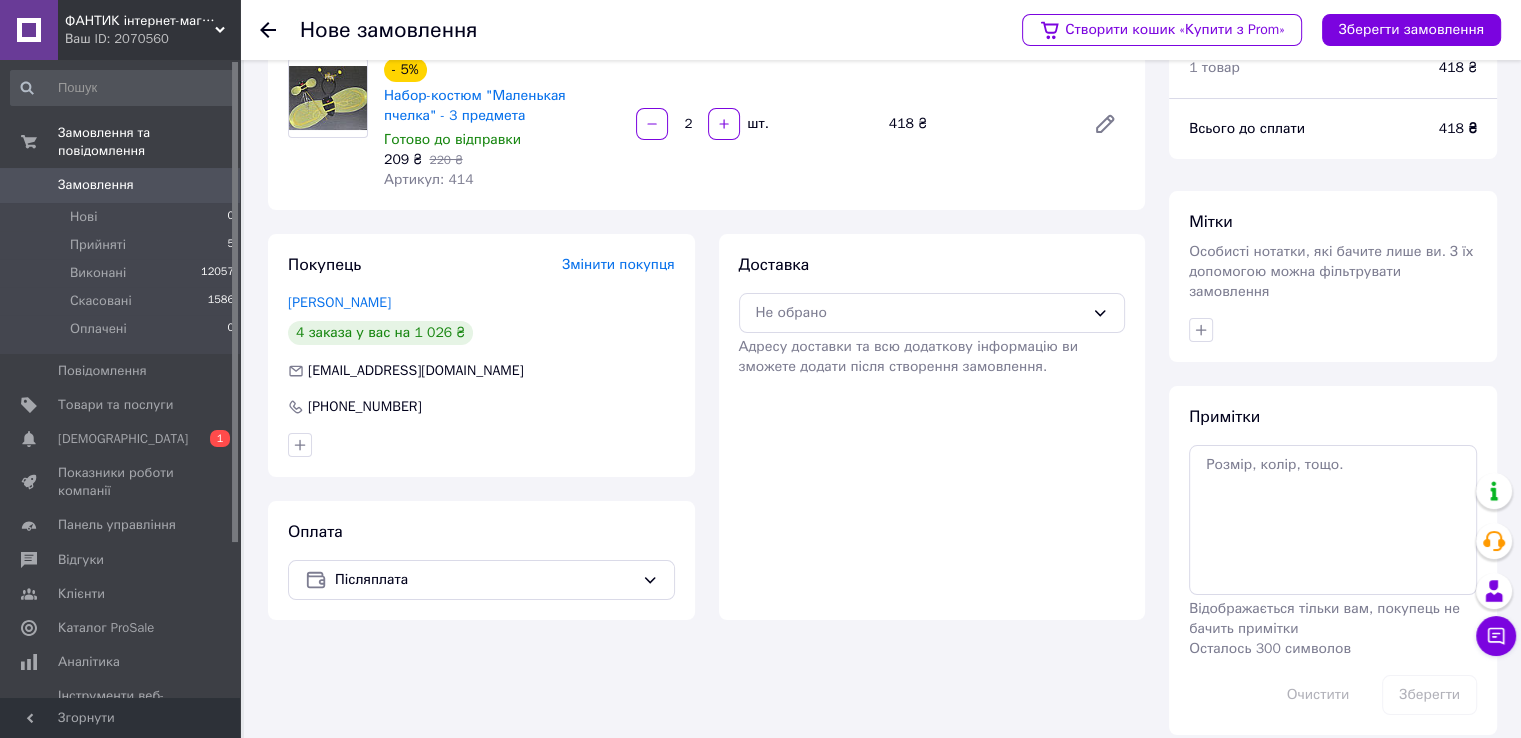 click on "Адресу доставки та всю додаткову інформацію
ви зможете додати після створення замовлення." at bounding box center (908, 356) 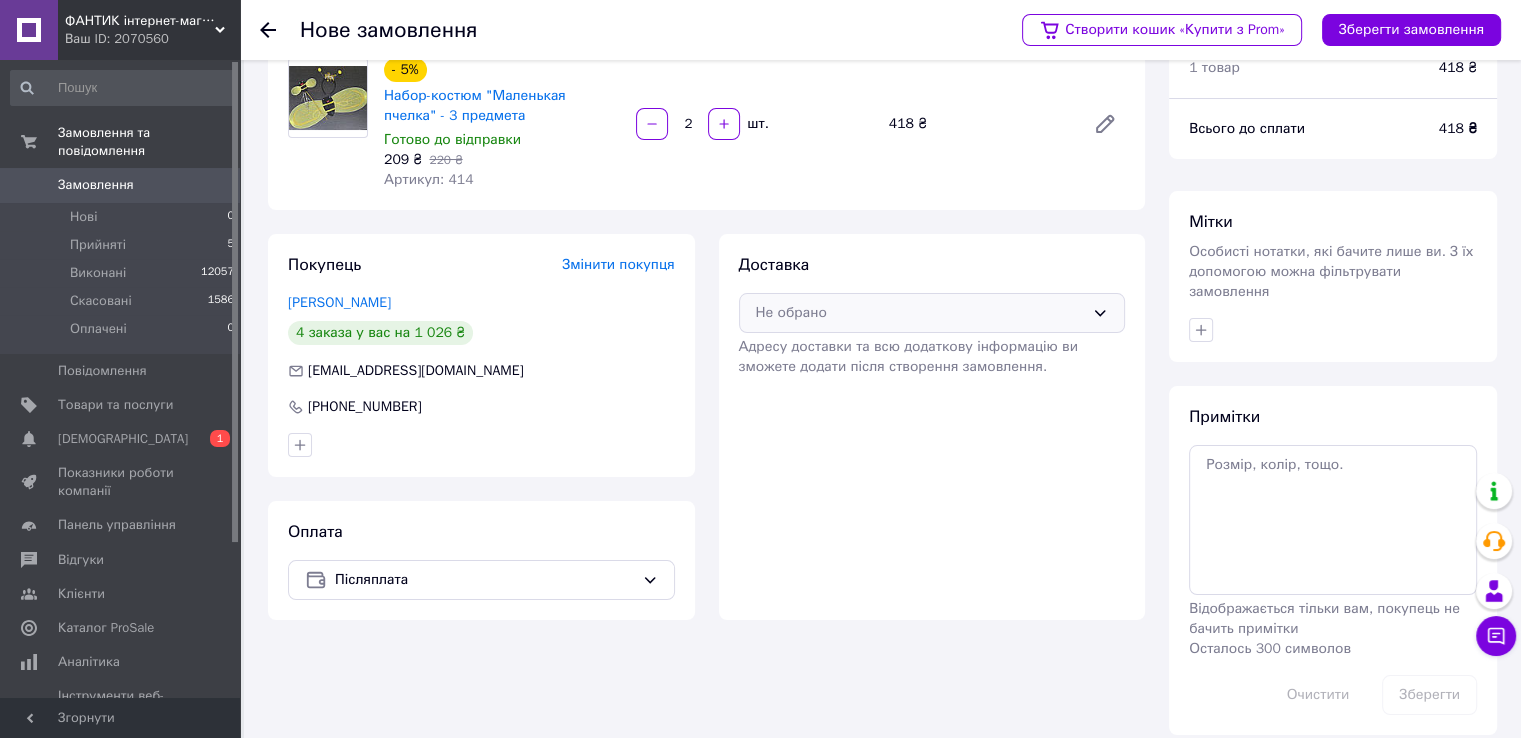 click on "Не обрано" at bounding box center (920, 313) 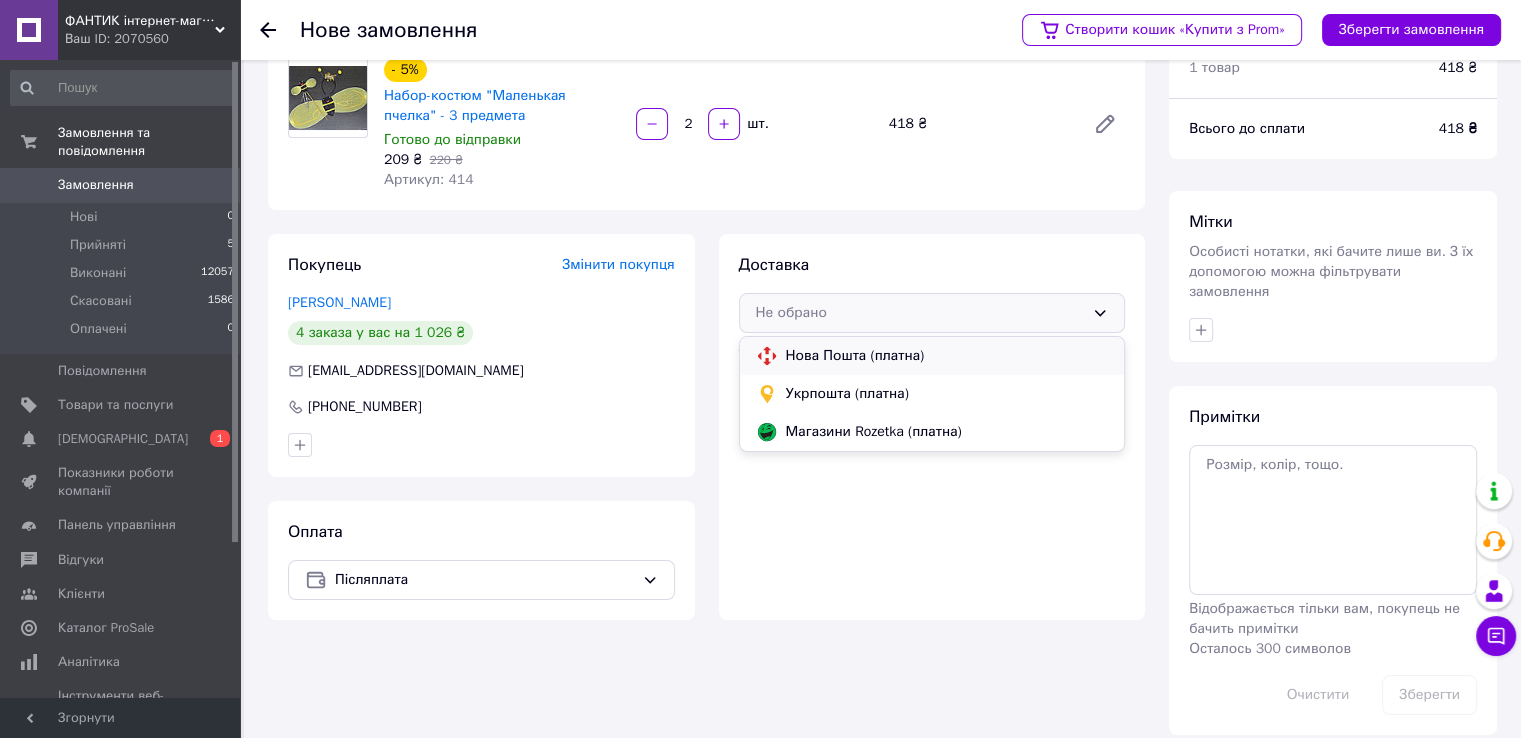 click on "Нова Пошта (платна)" at bounding box center (947, 356) 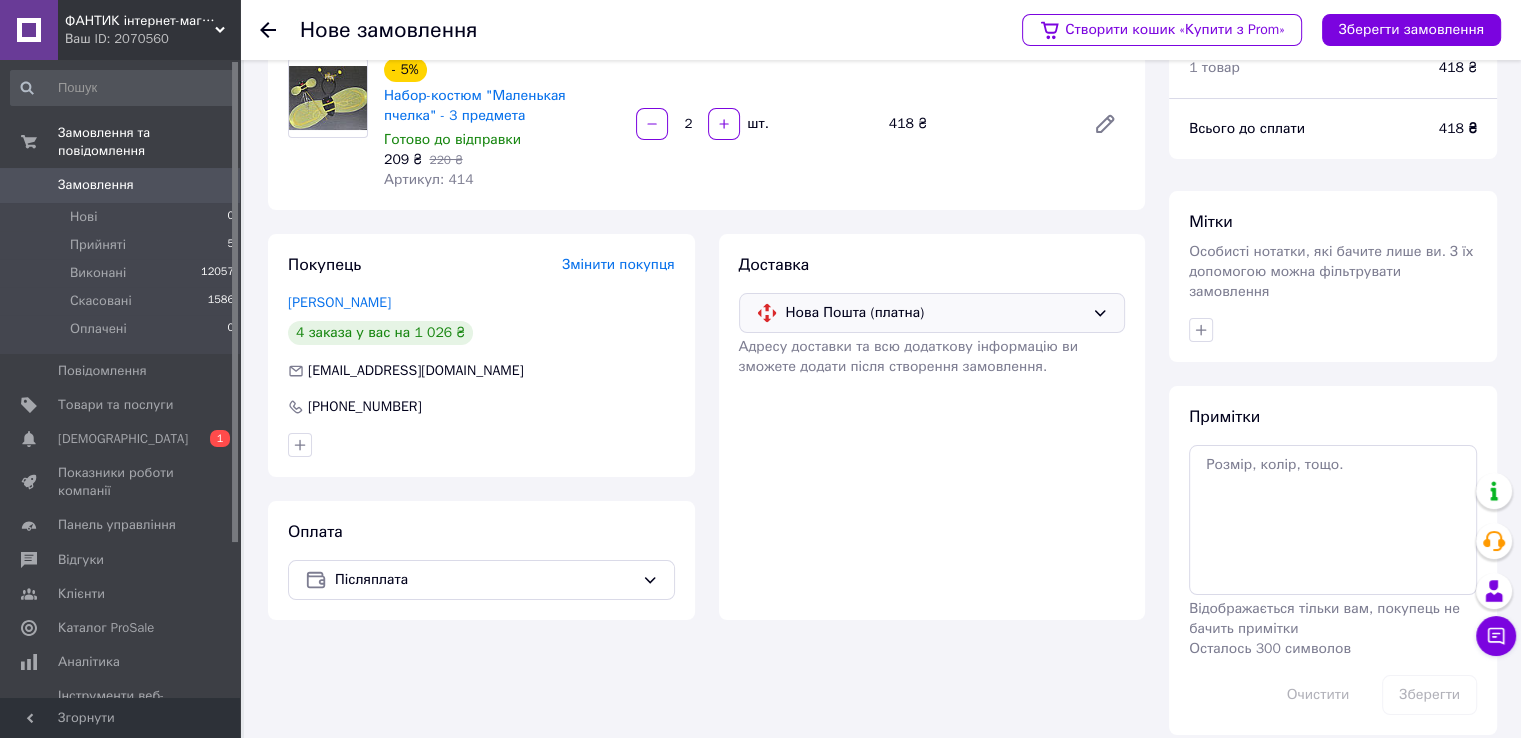 click on "Змінити покупця" at bounding box center [618, 264] 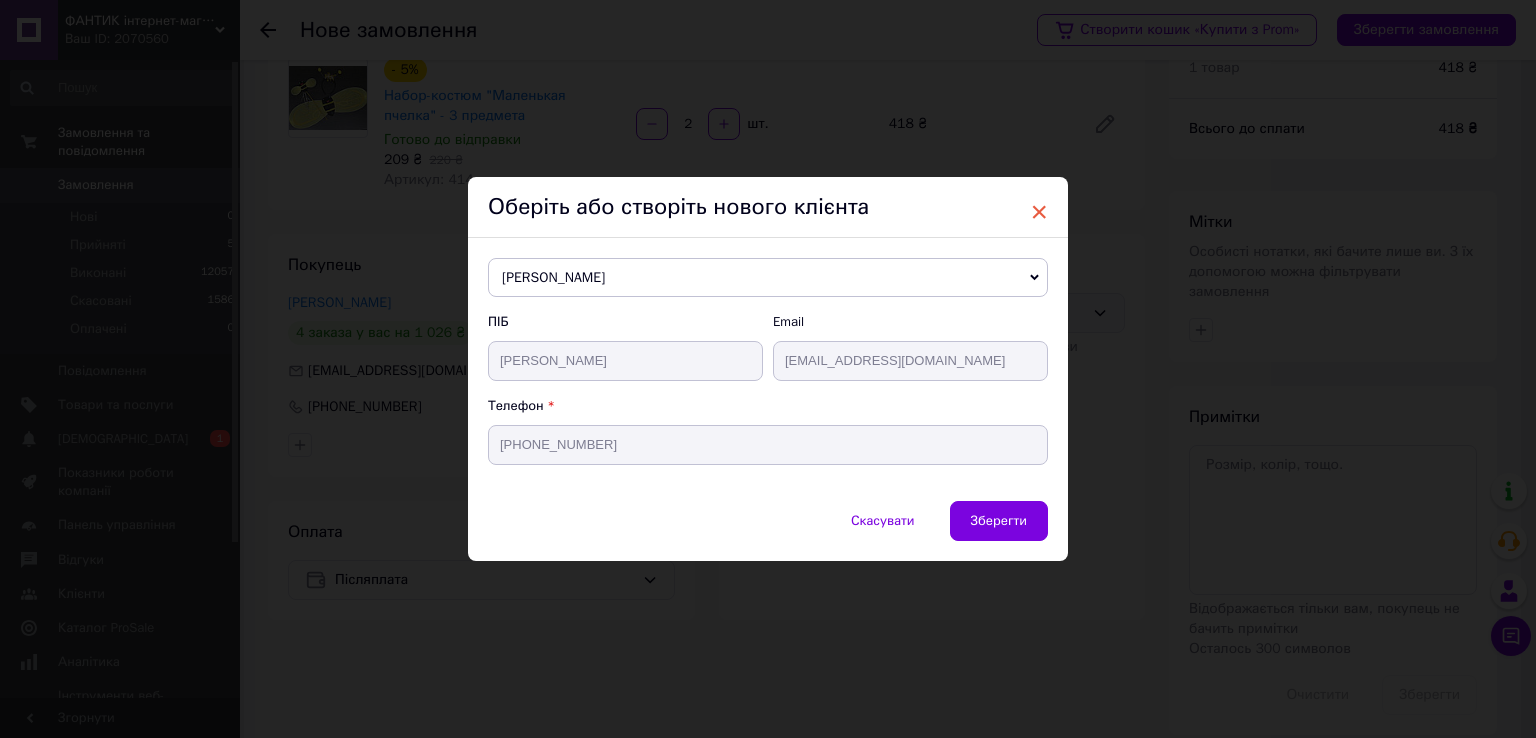 click on "×" at bounding box center [1039, 212] 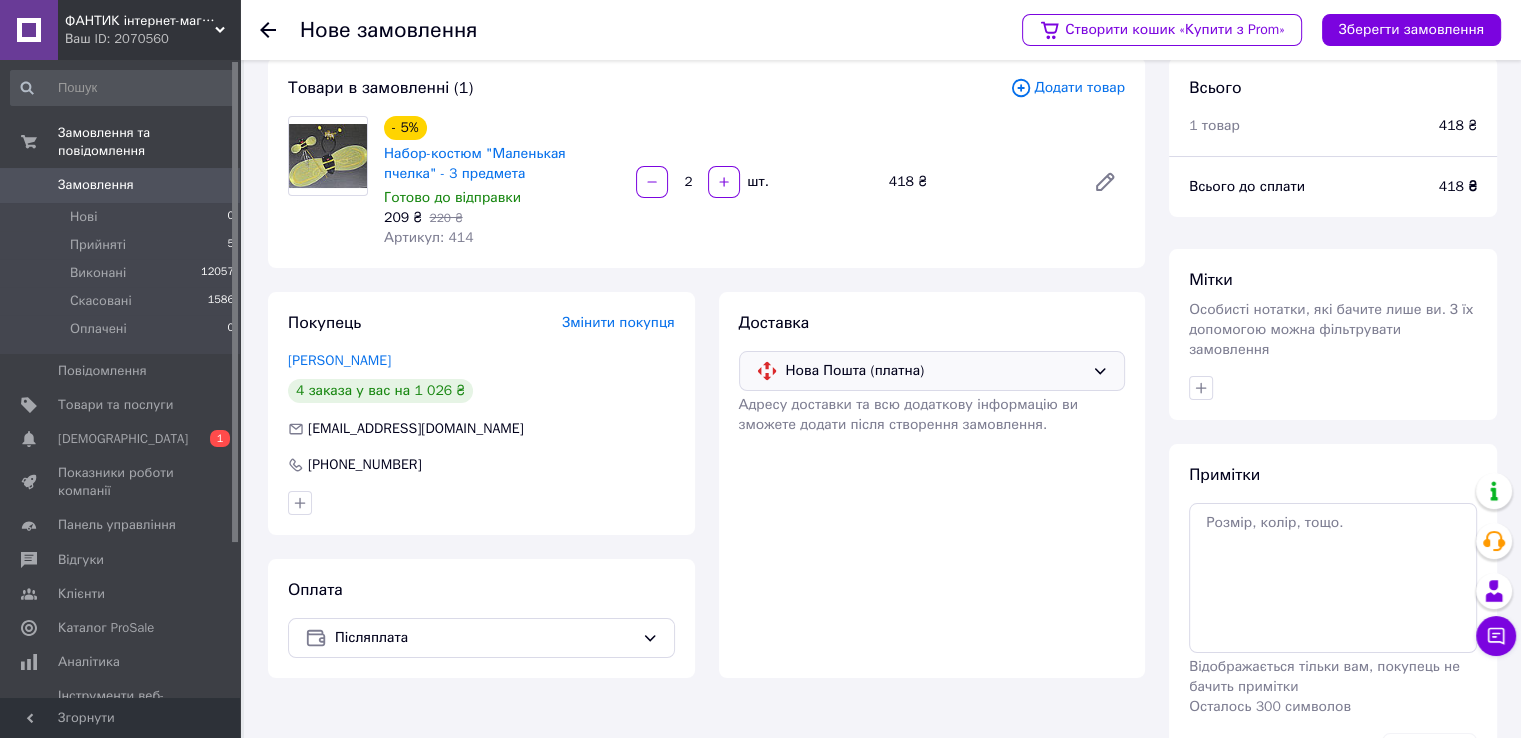 scroll, scrollTop: 0, scrollLeft: 0, axis: both 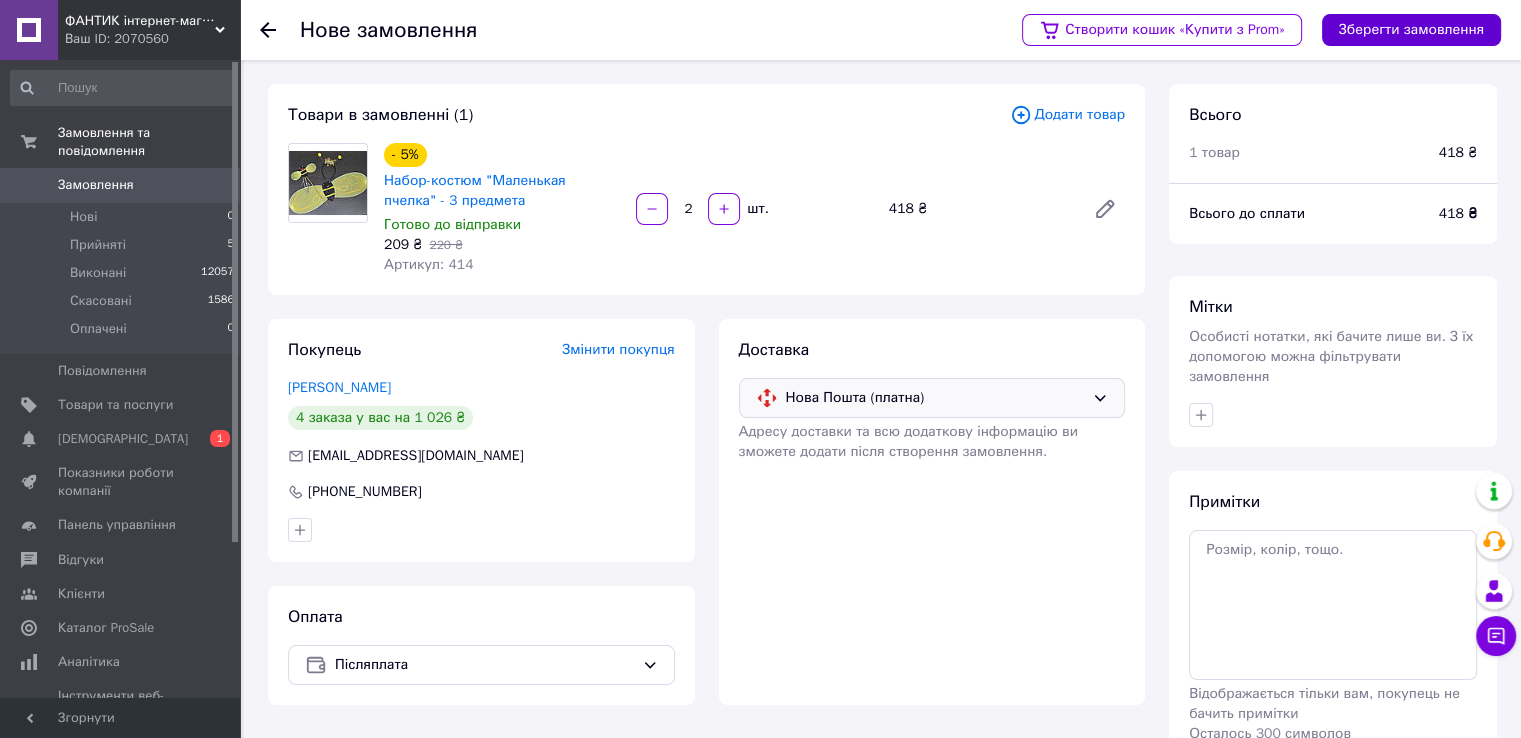 click on "Зберегти замовлення" at bounding box center [1411, 30] 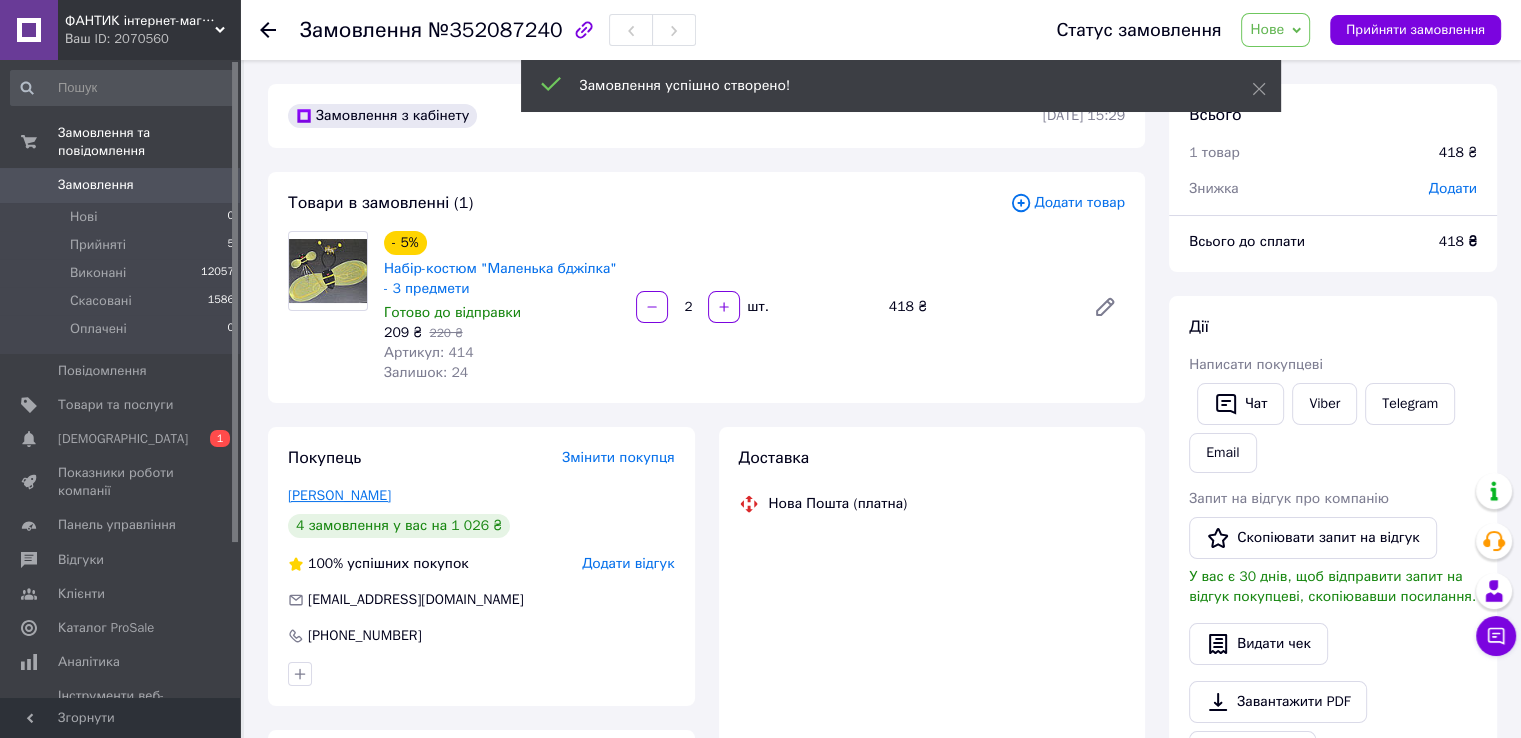 click on "[PERSON_NAME]" at bounding box center [339, 495] 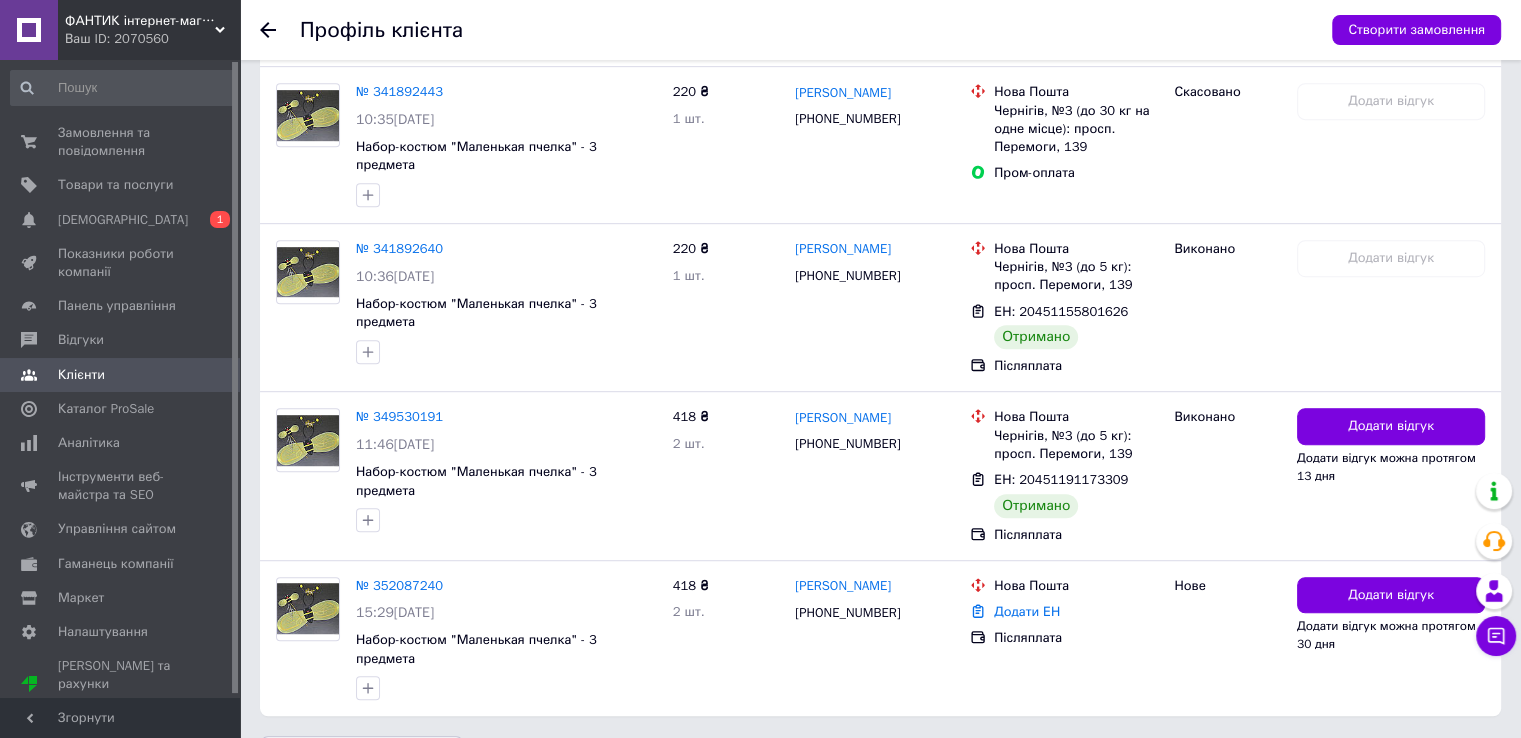 scroll, scrollTop: 1096, scrollLeft: 0, axis: vertical 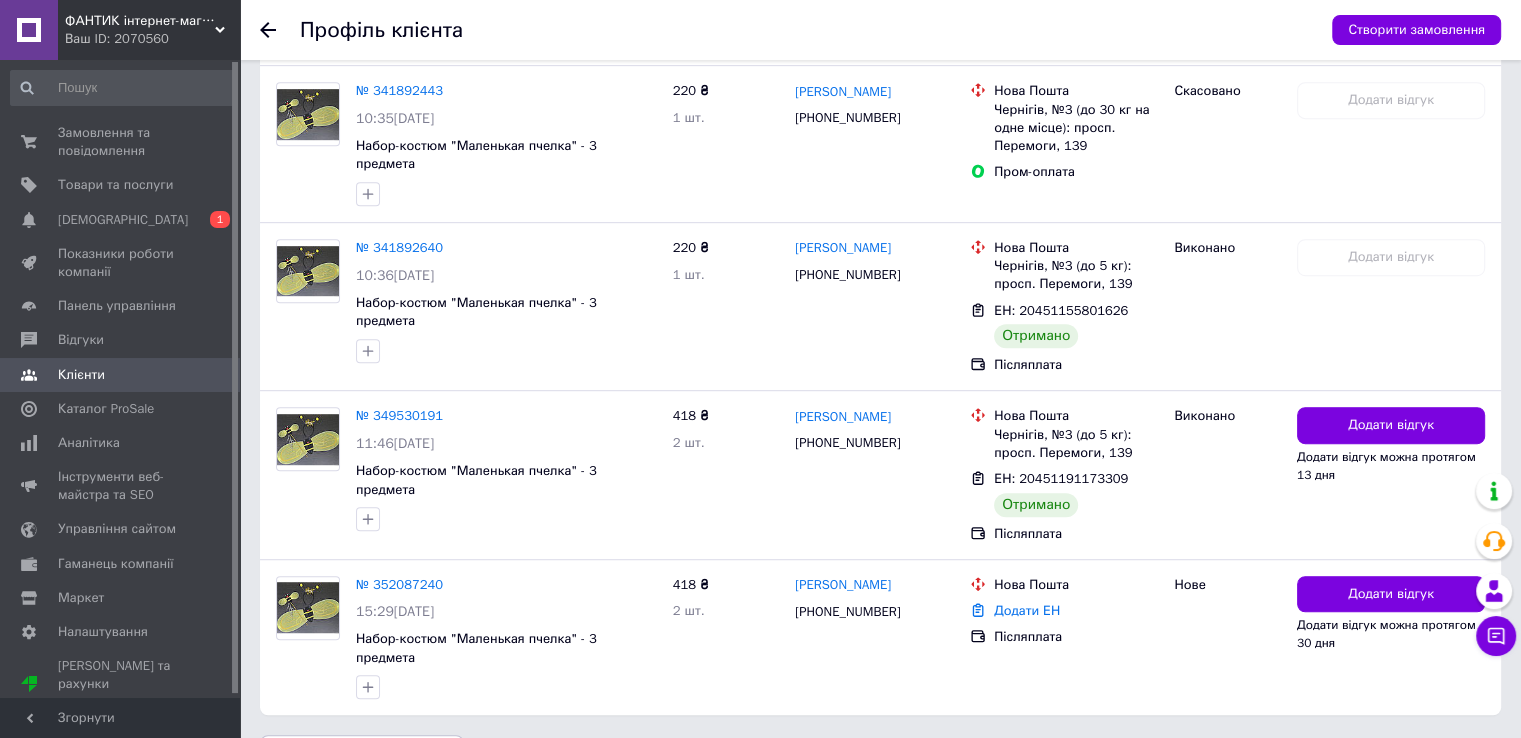 click on "Профіль клієнта Створити замовлення" at bounding box center [880, 30] 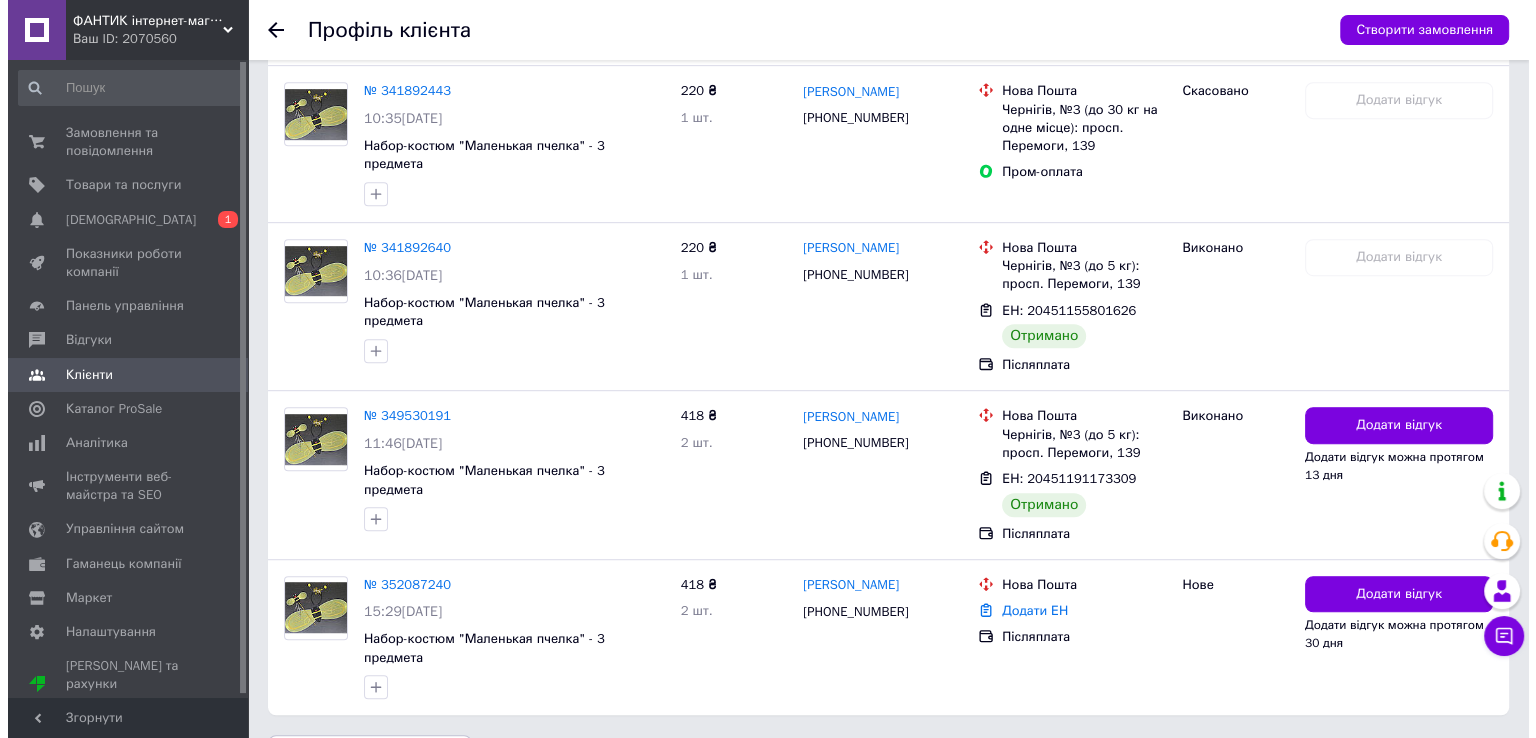 scroll, scrollTop: 0, scrollLeft: 0, axis: both 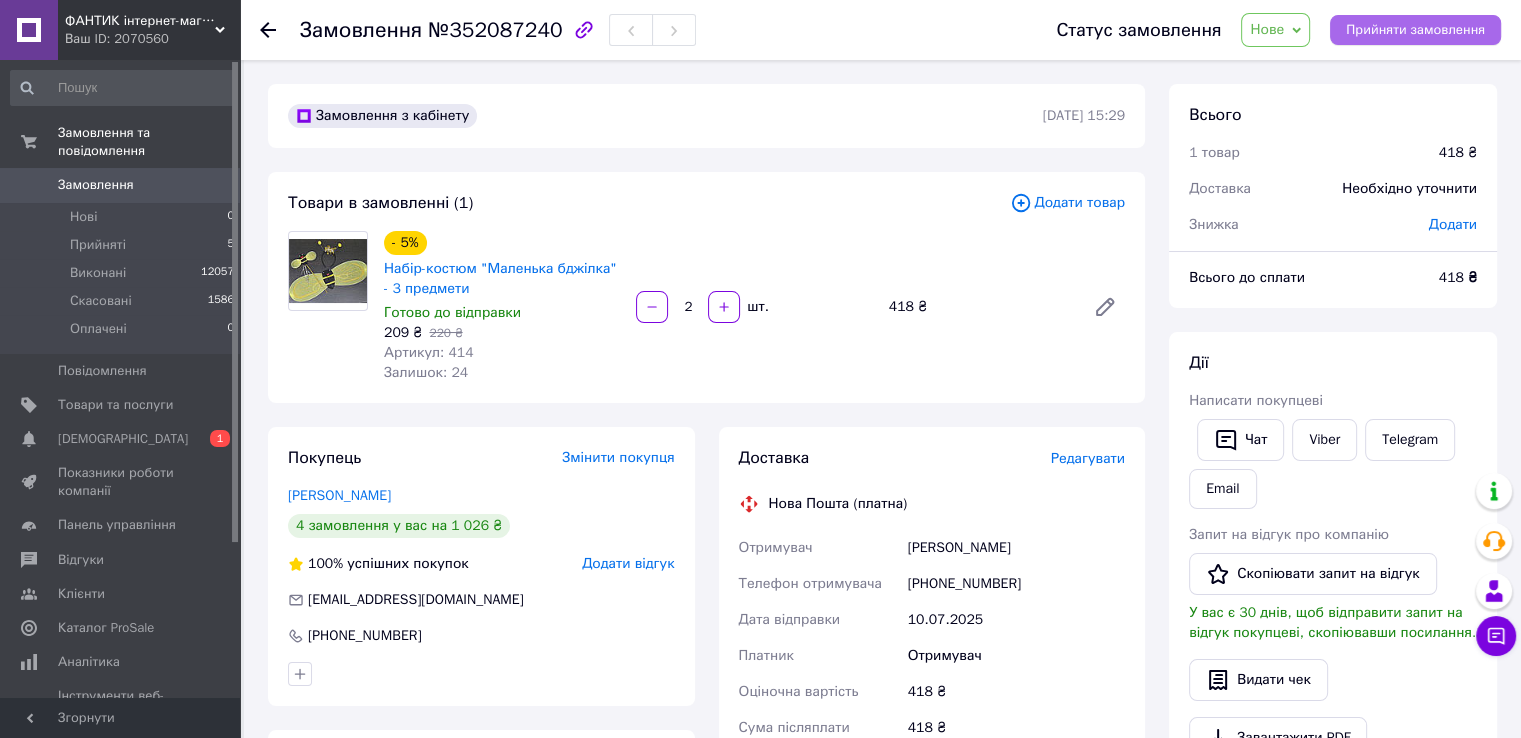 click on "Прийняти замовлення" at bounding box center [1415, 30] 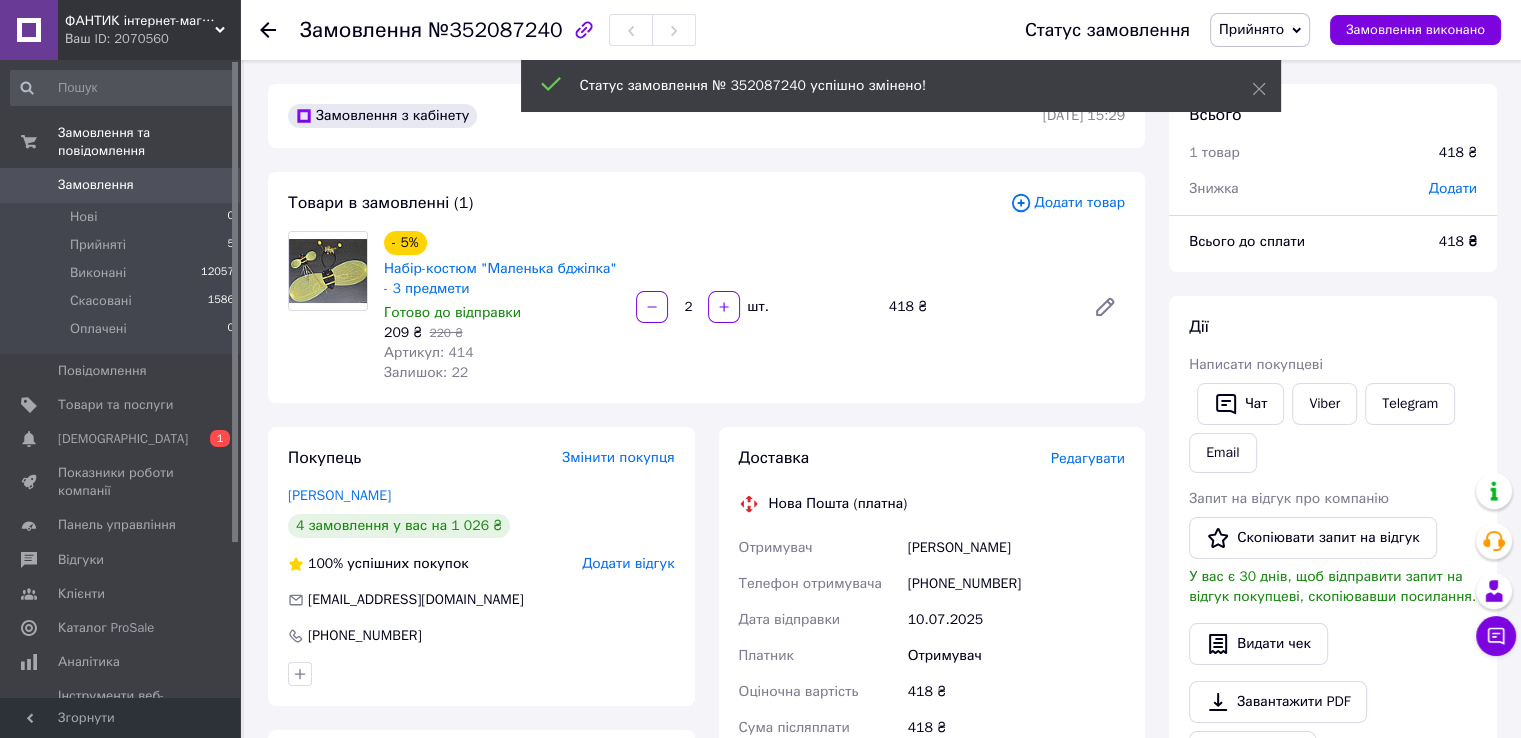 click on "Редагувати" at bounding box center (1088, 458) 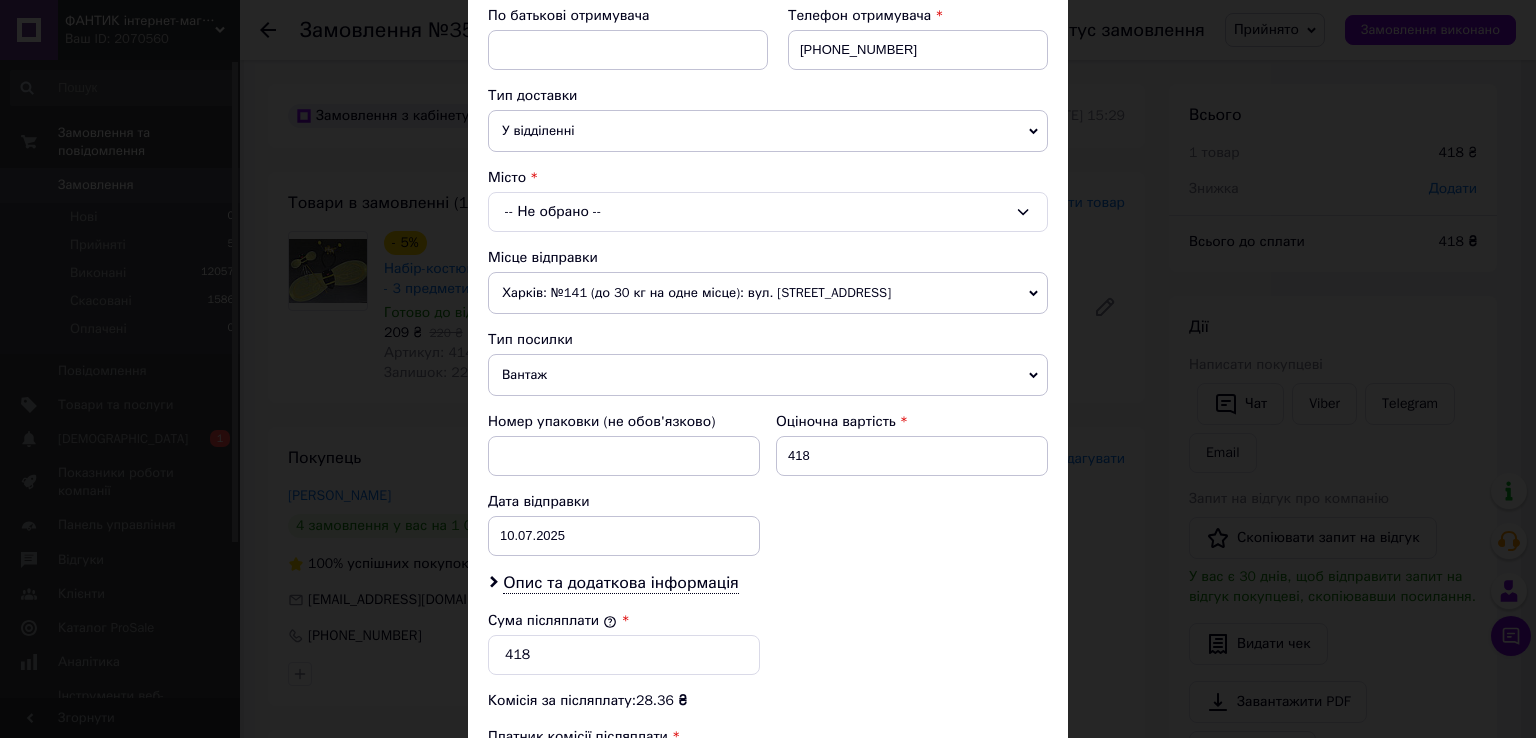 scroll, scrollTop: 400, scrollLeft: 0, axis: vertical 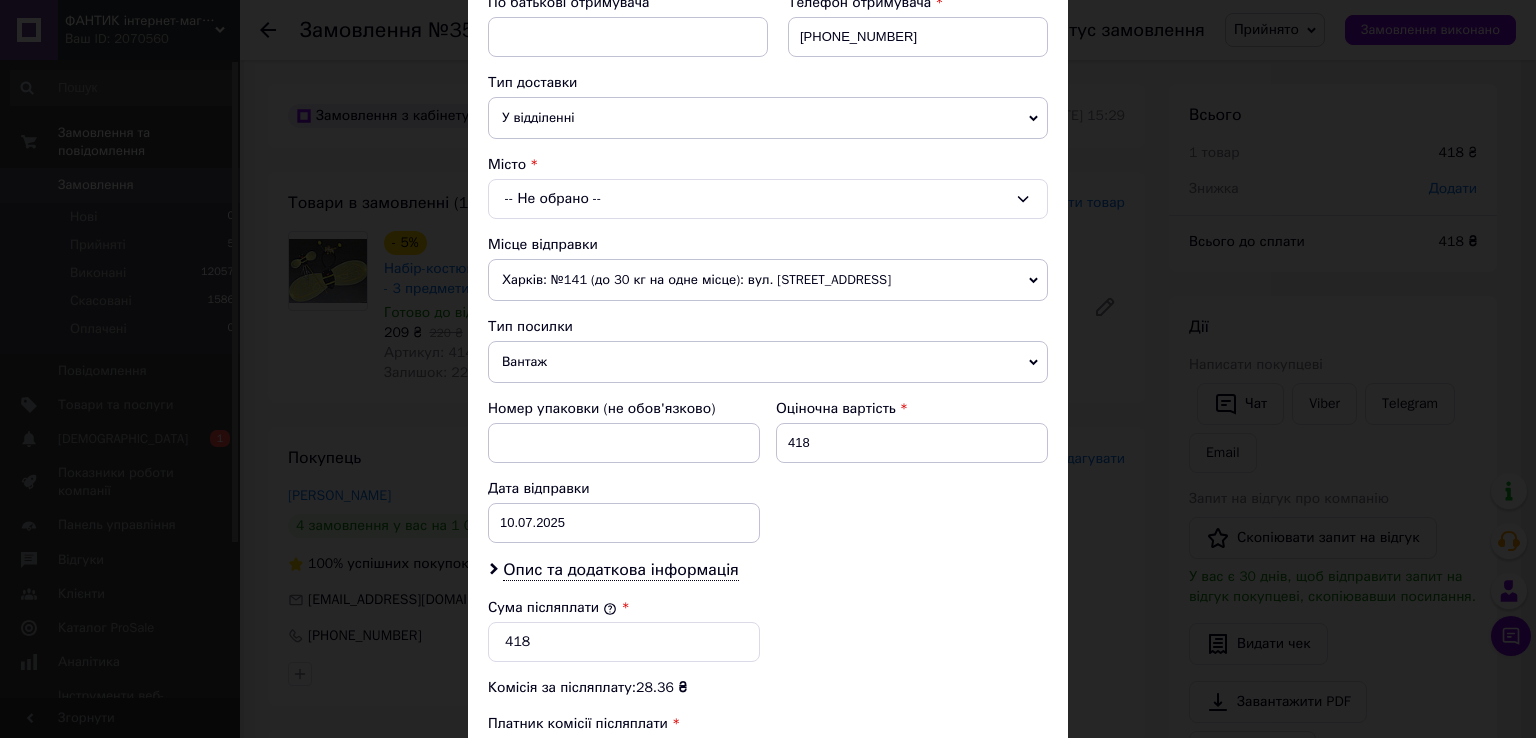 click on "-- Не обрано --" at bounding box center (768, 199) 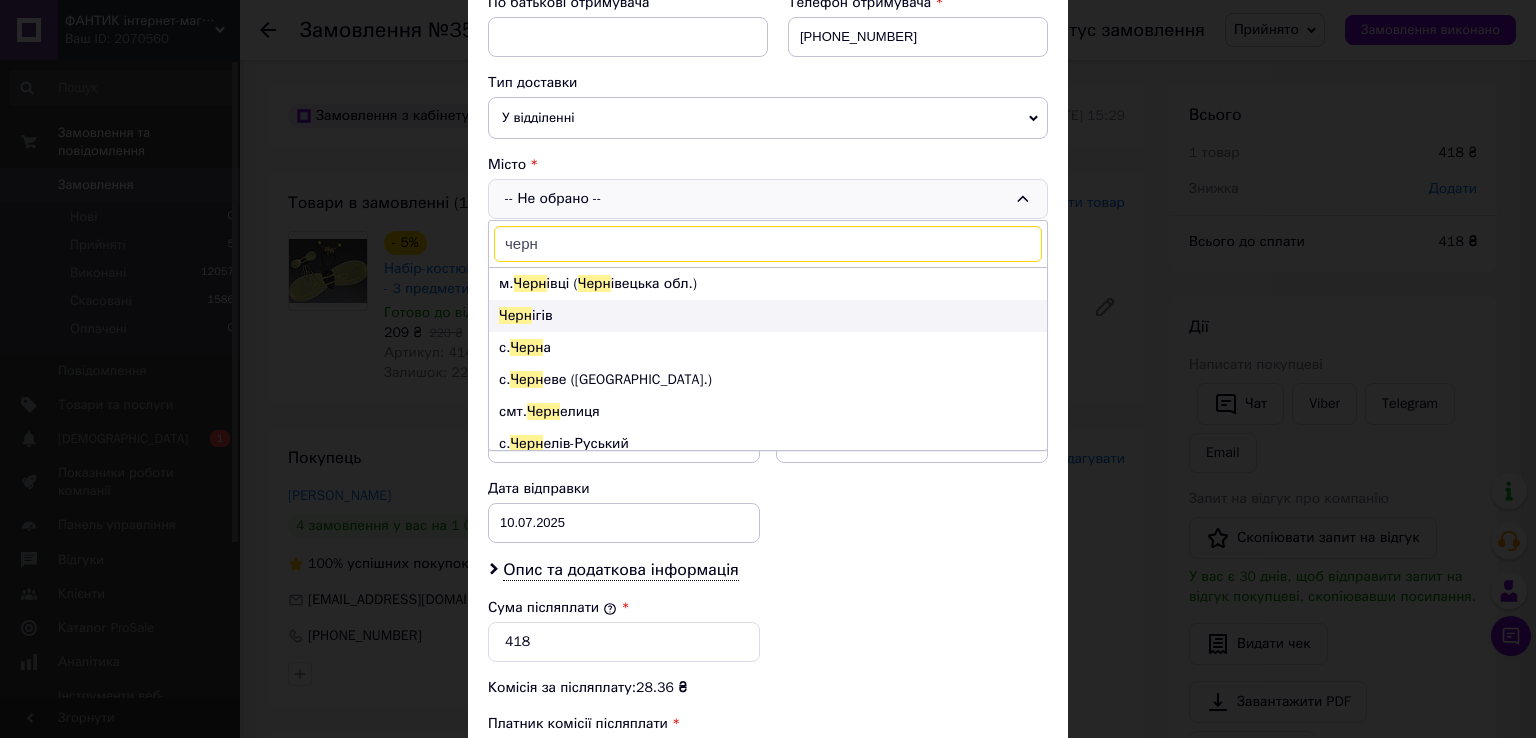 type on "черн" 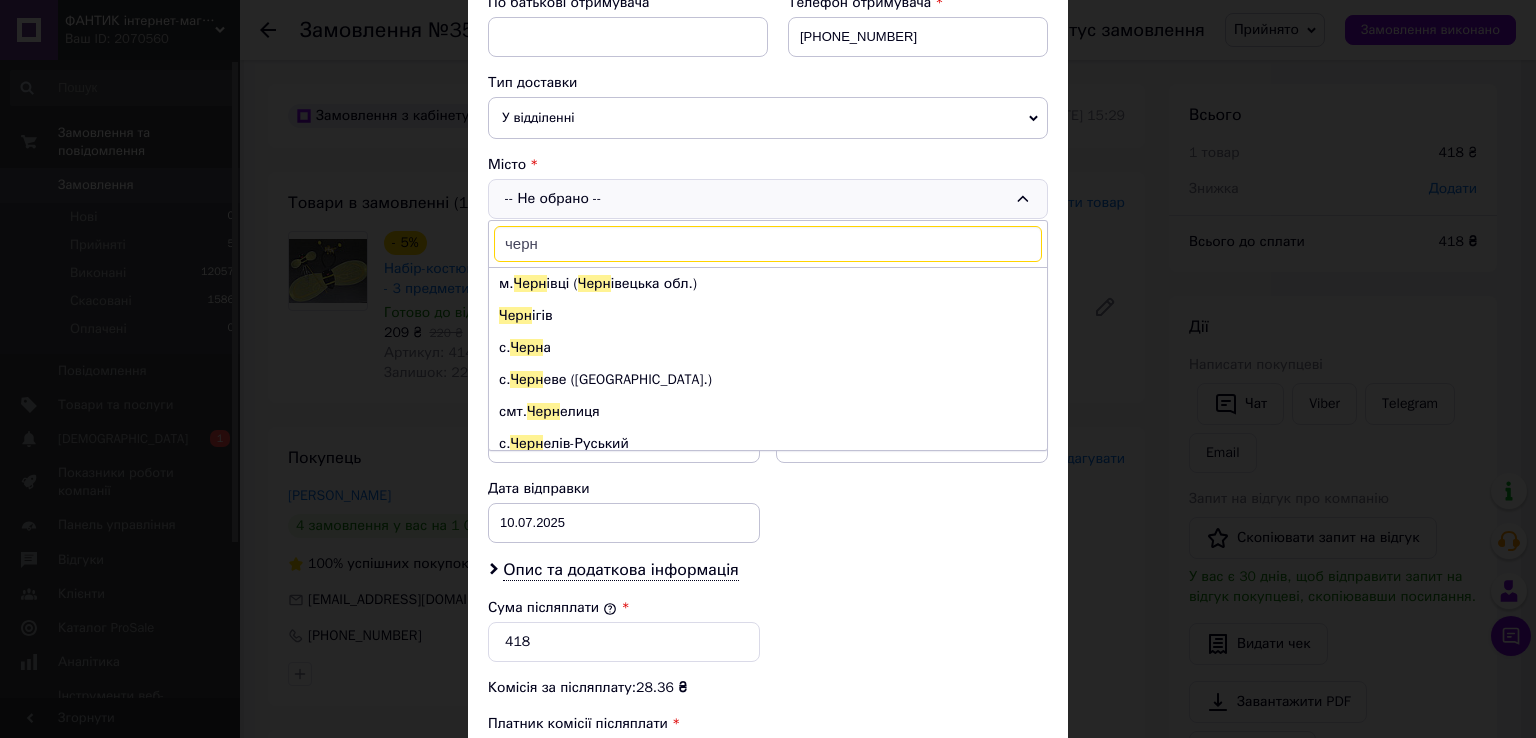 click on "Черн ігів" at bounding box center (768, 316) 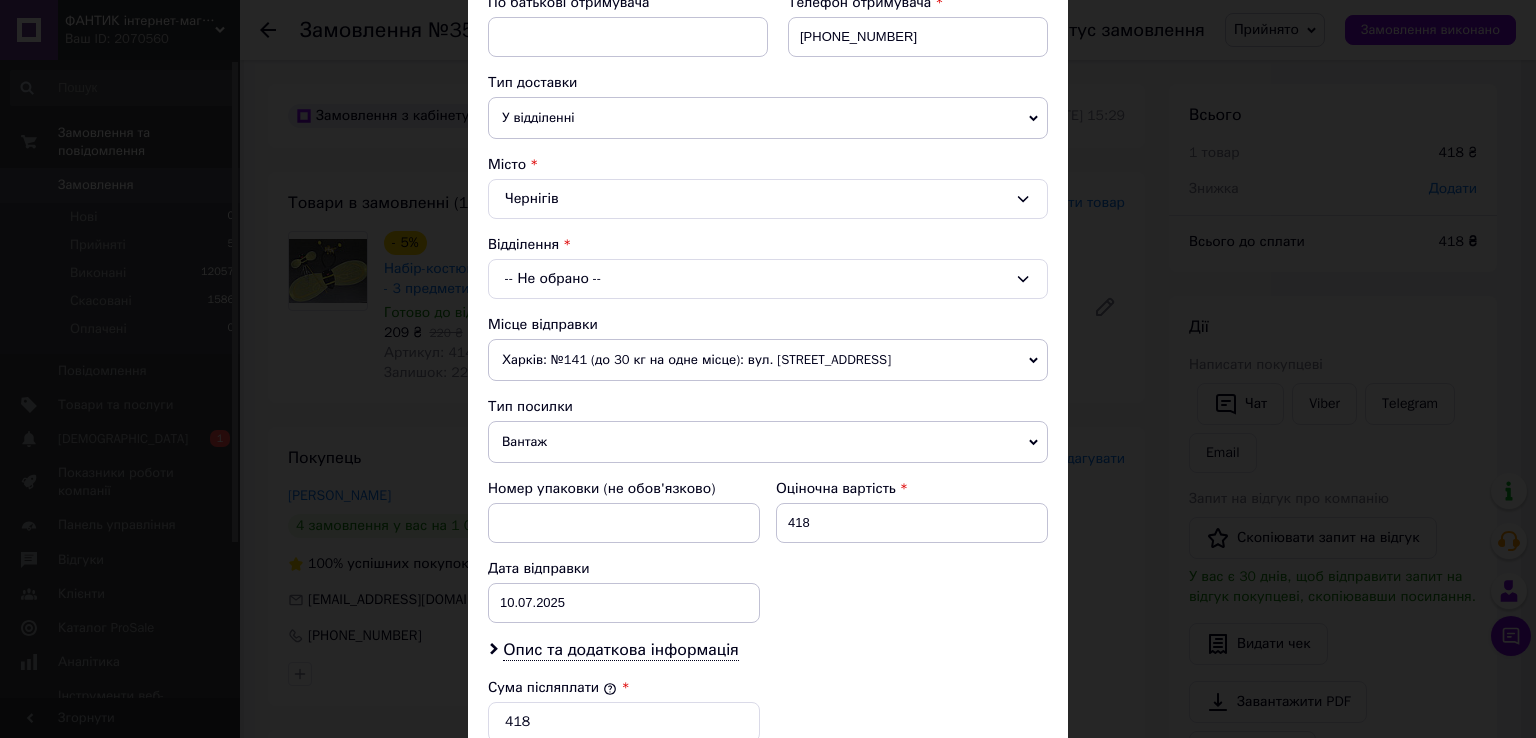 click on "Харків: №141 (до 30 кг на одне місце): вул. [STREET_ADDRESS]" at bounding box center (768, 360) 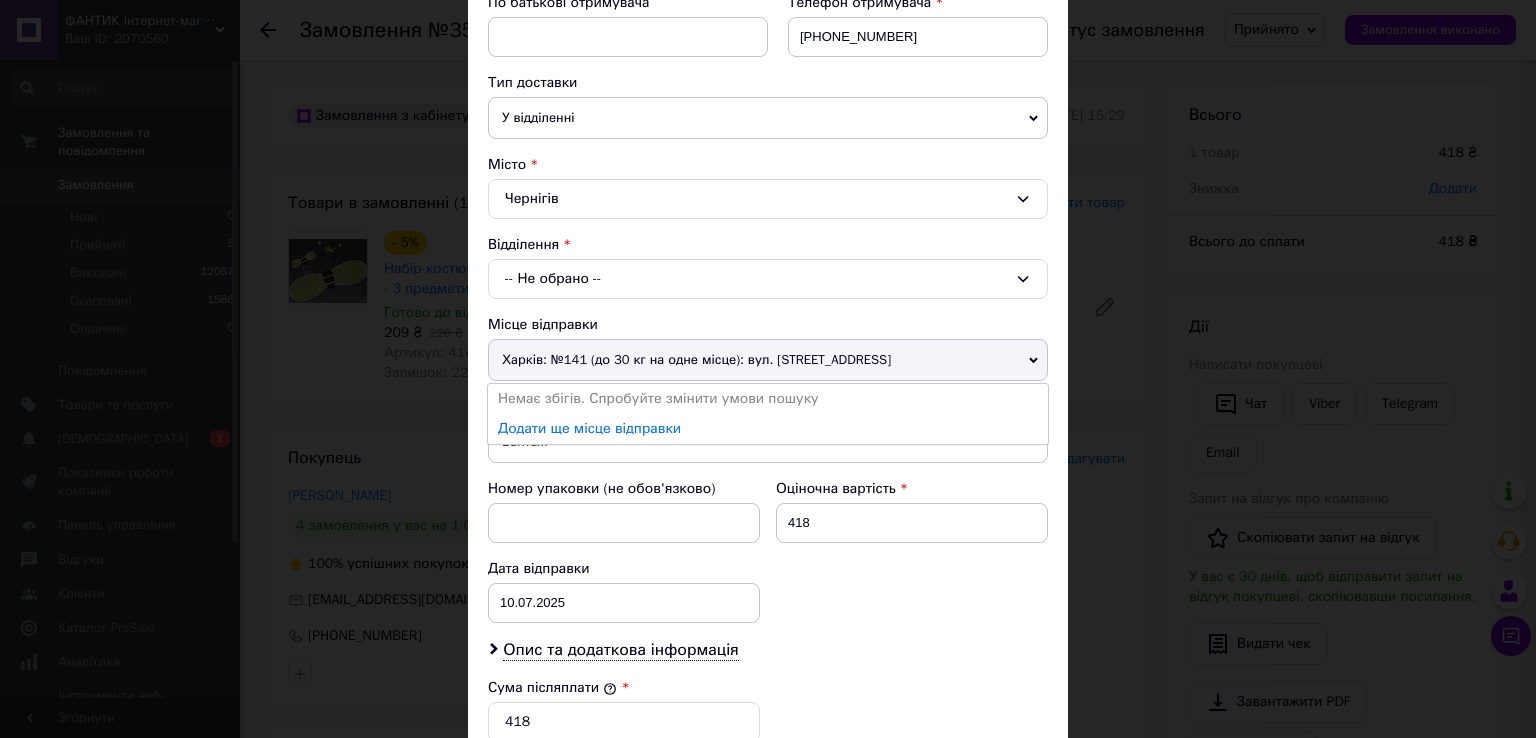 click on "Харків: №141 (до 30 кг на одне місце): вул. [STREET_ADDRESS]" at bounding box center [768, 360] 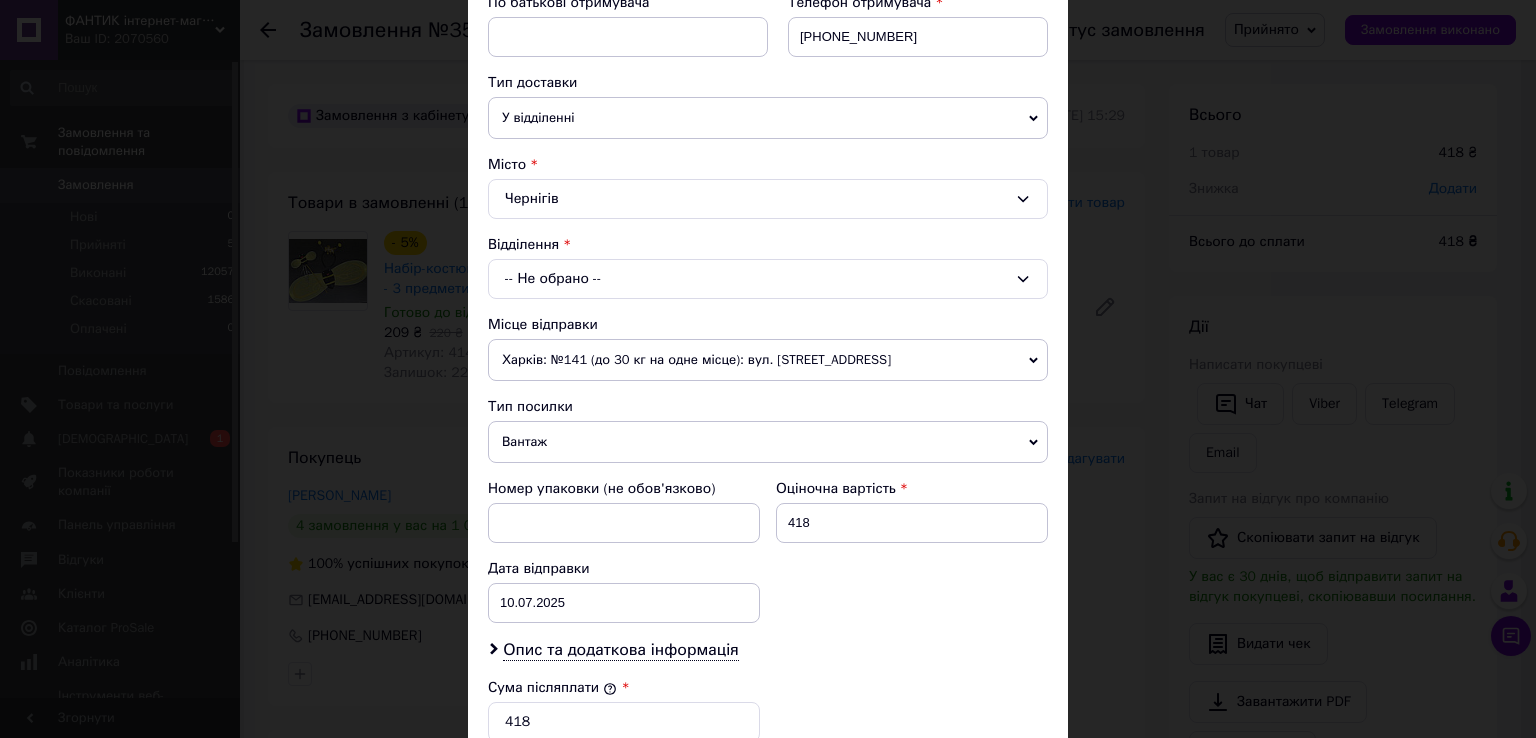 click on "-- Не обрано --" at bounding box center [768, 279] 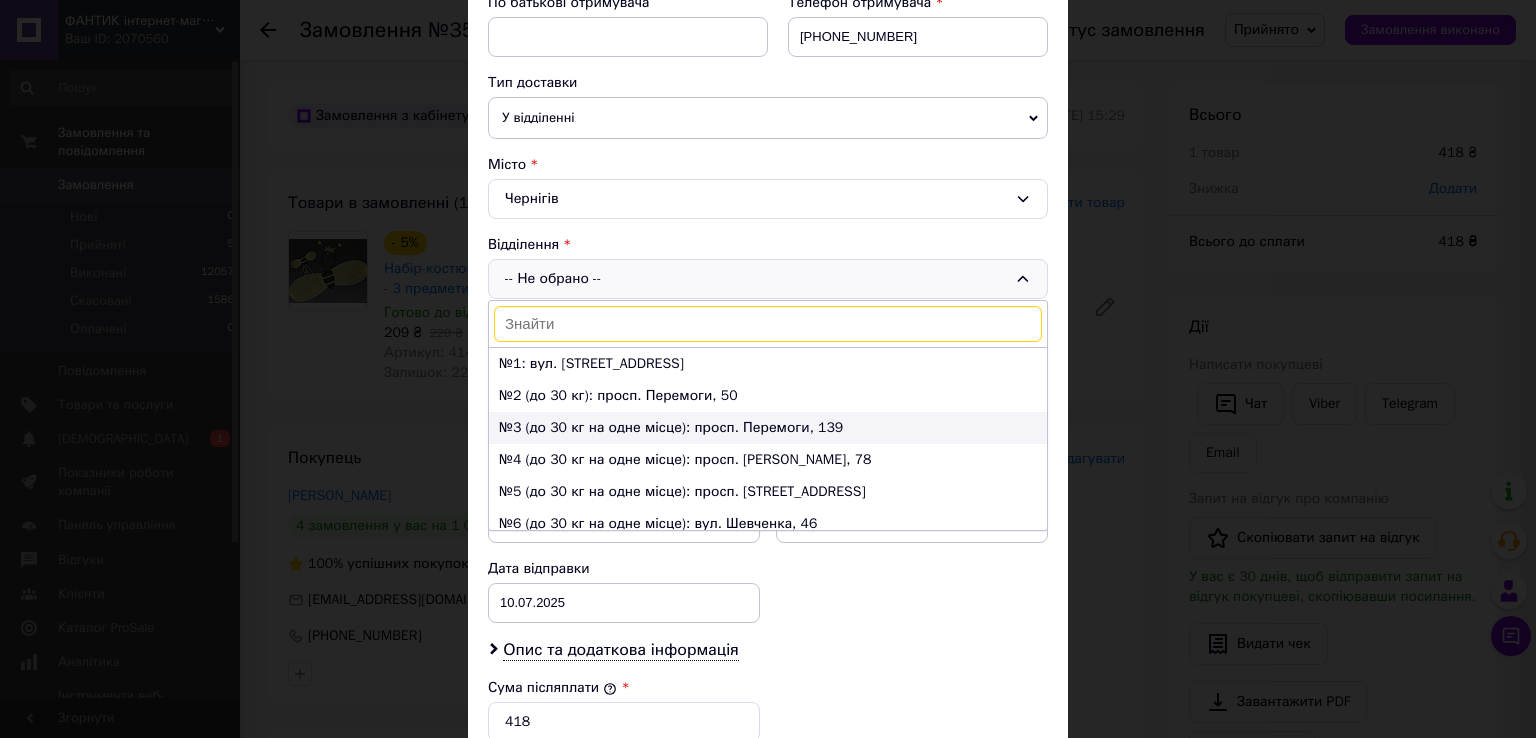 click on "№3 (до 30 кг на одне місце): просп. Перемоги, 139" at bounding box center (768, 428) 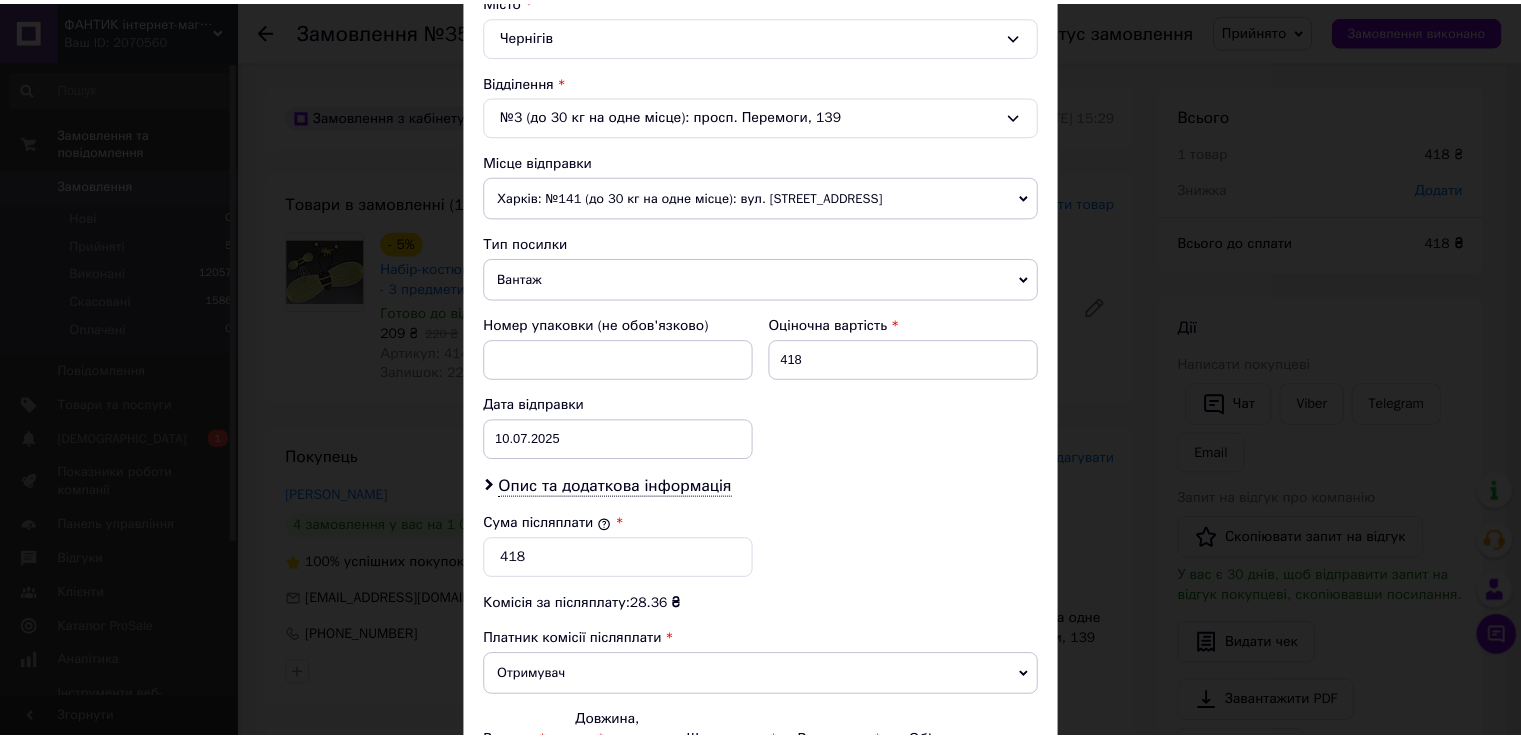 scroll, scrollTop: 782, scrollLeft: 0, axis: vertical 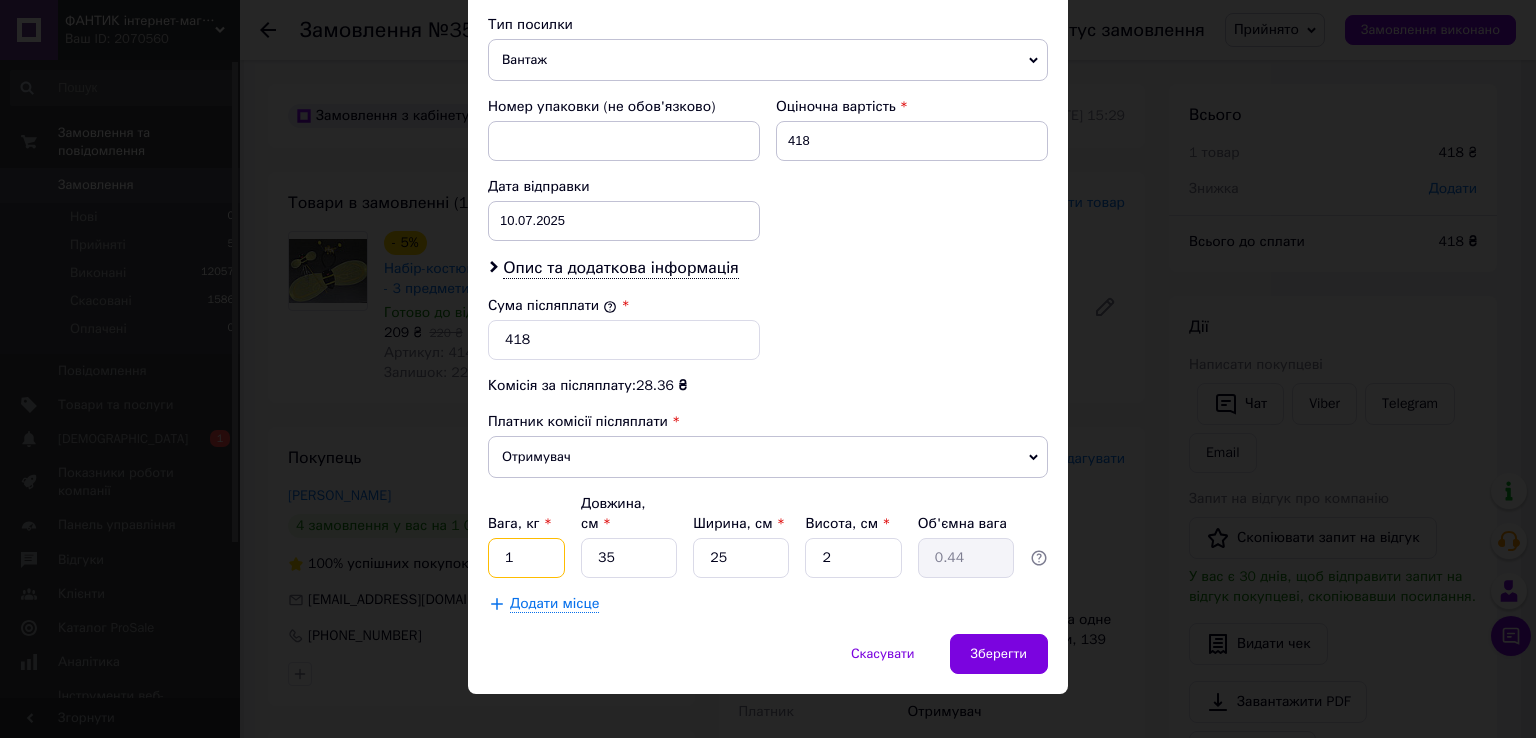 click on "1" at bounding box center [526, 558] 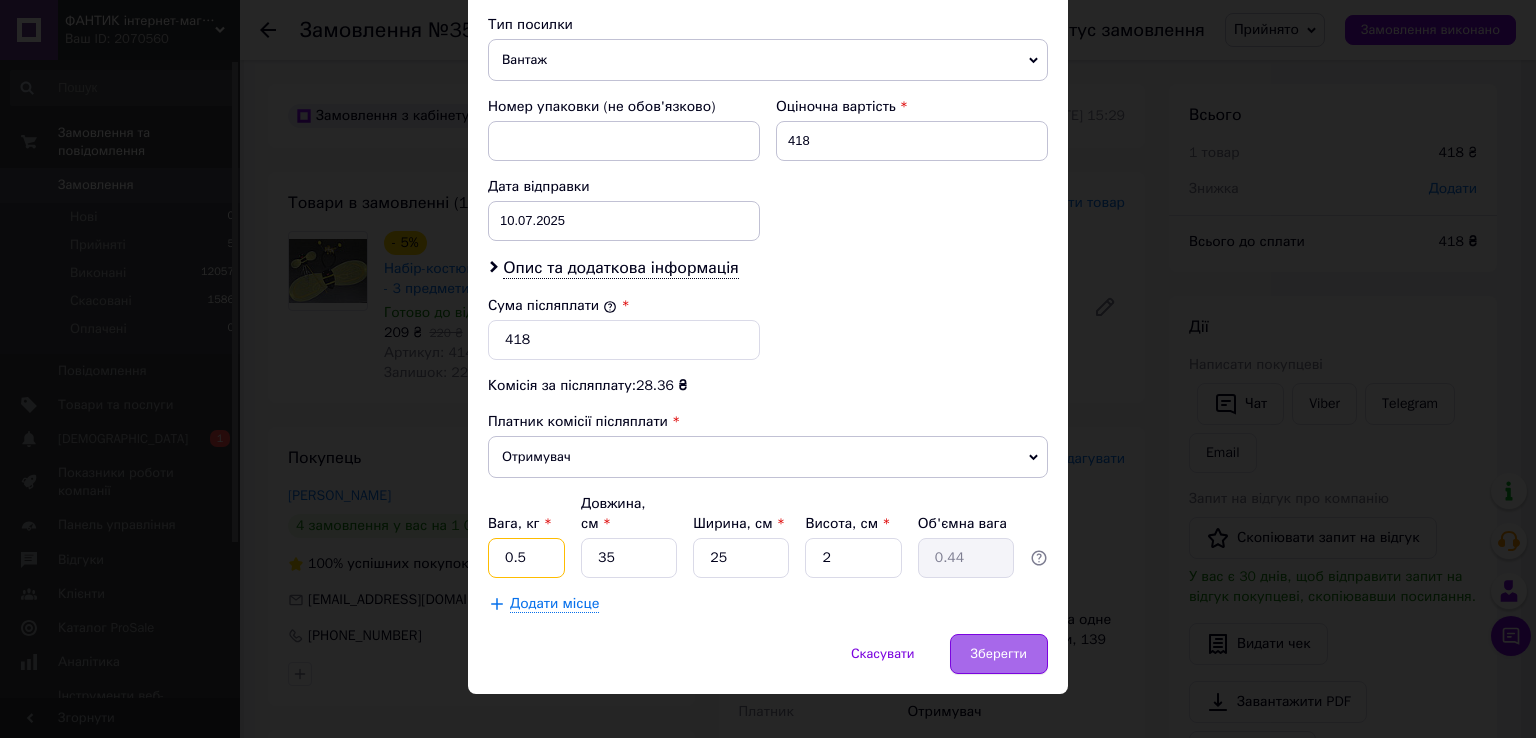 type on "0.5" 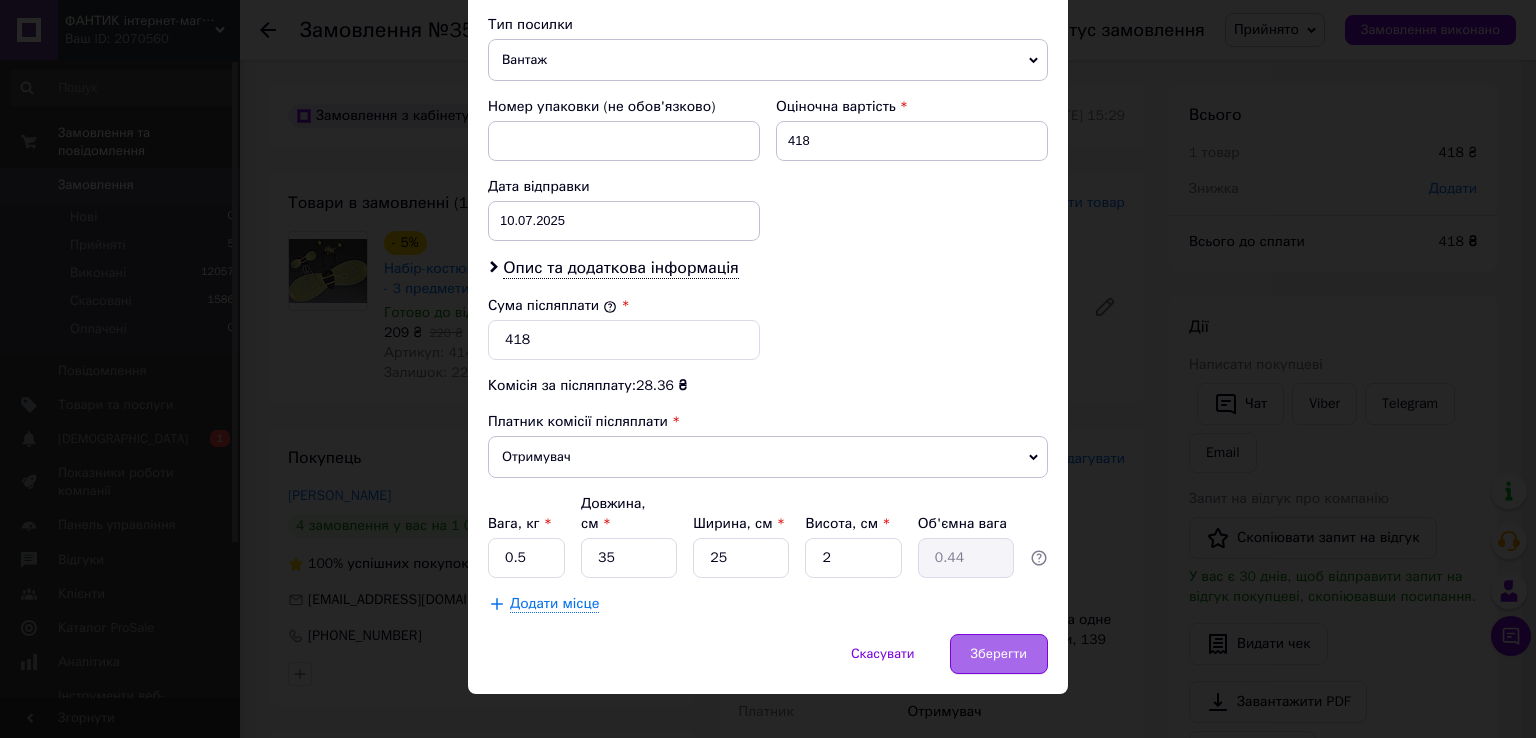 click on "Зберегти" at bounding box center [999, 654] 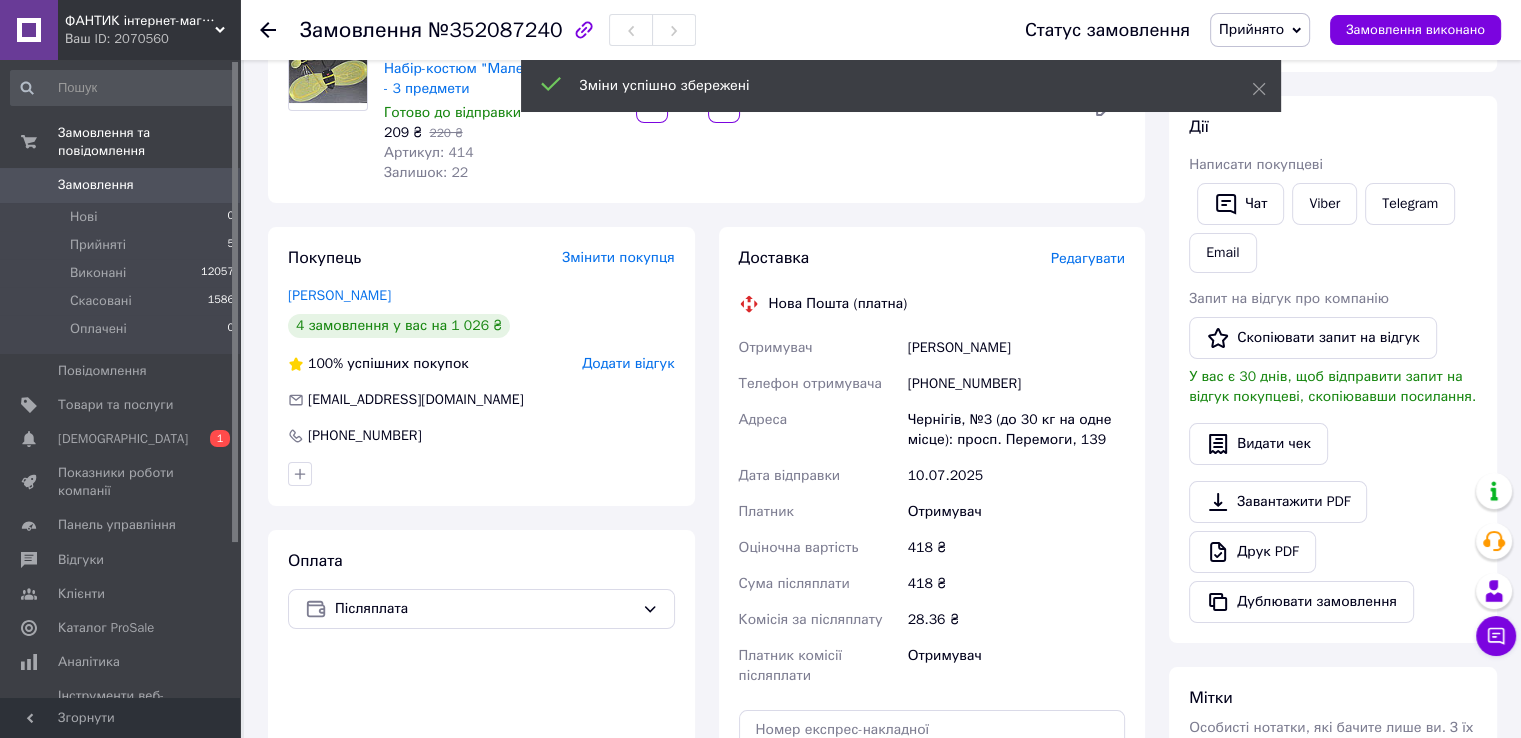 scroll, scrollTop: 400, scrollLeft: 0, axis: vertical 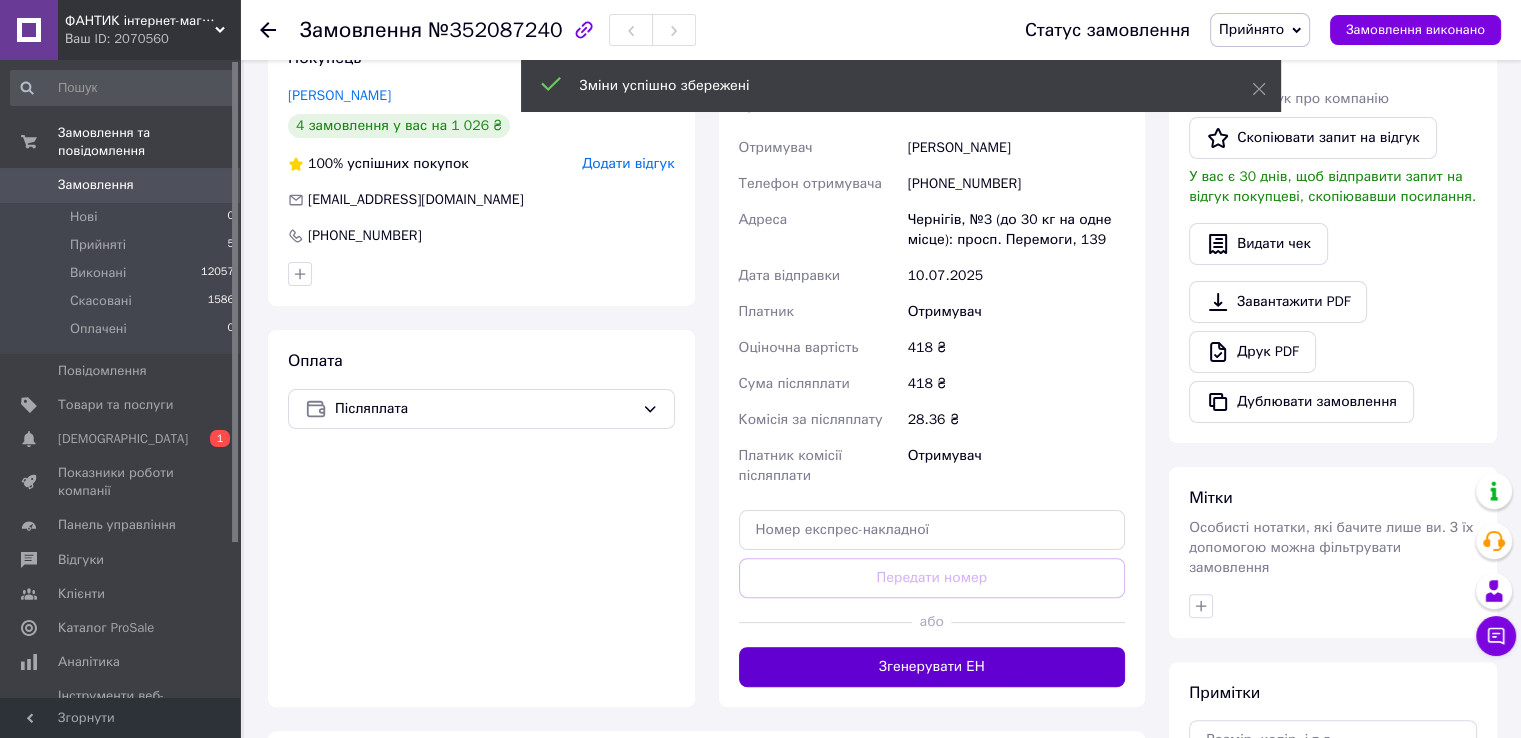 click on "Згенерувати ЕН" at bounding box center (932, 667) 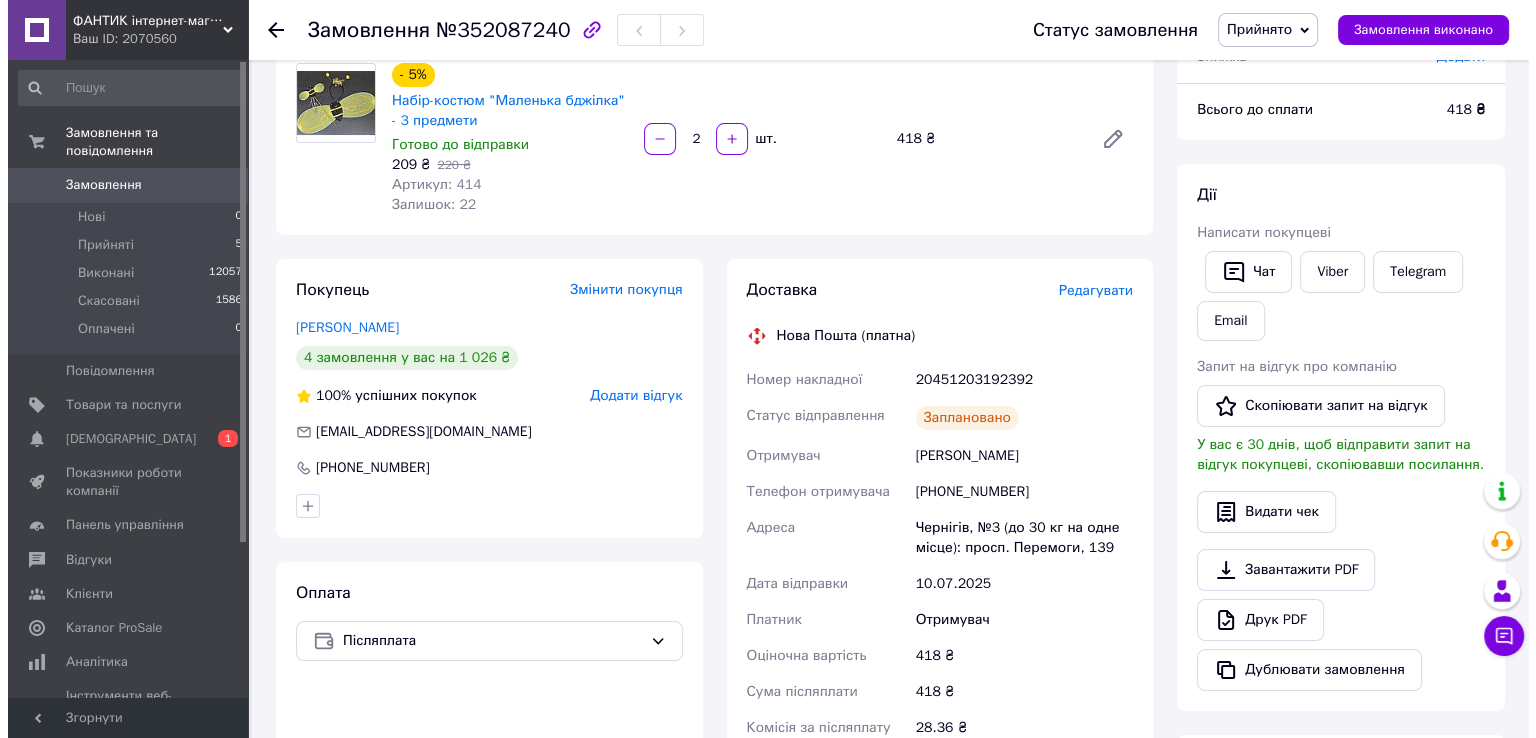 scroll, scrollTop: 200, scrollLeft: 0, axis: vertical 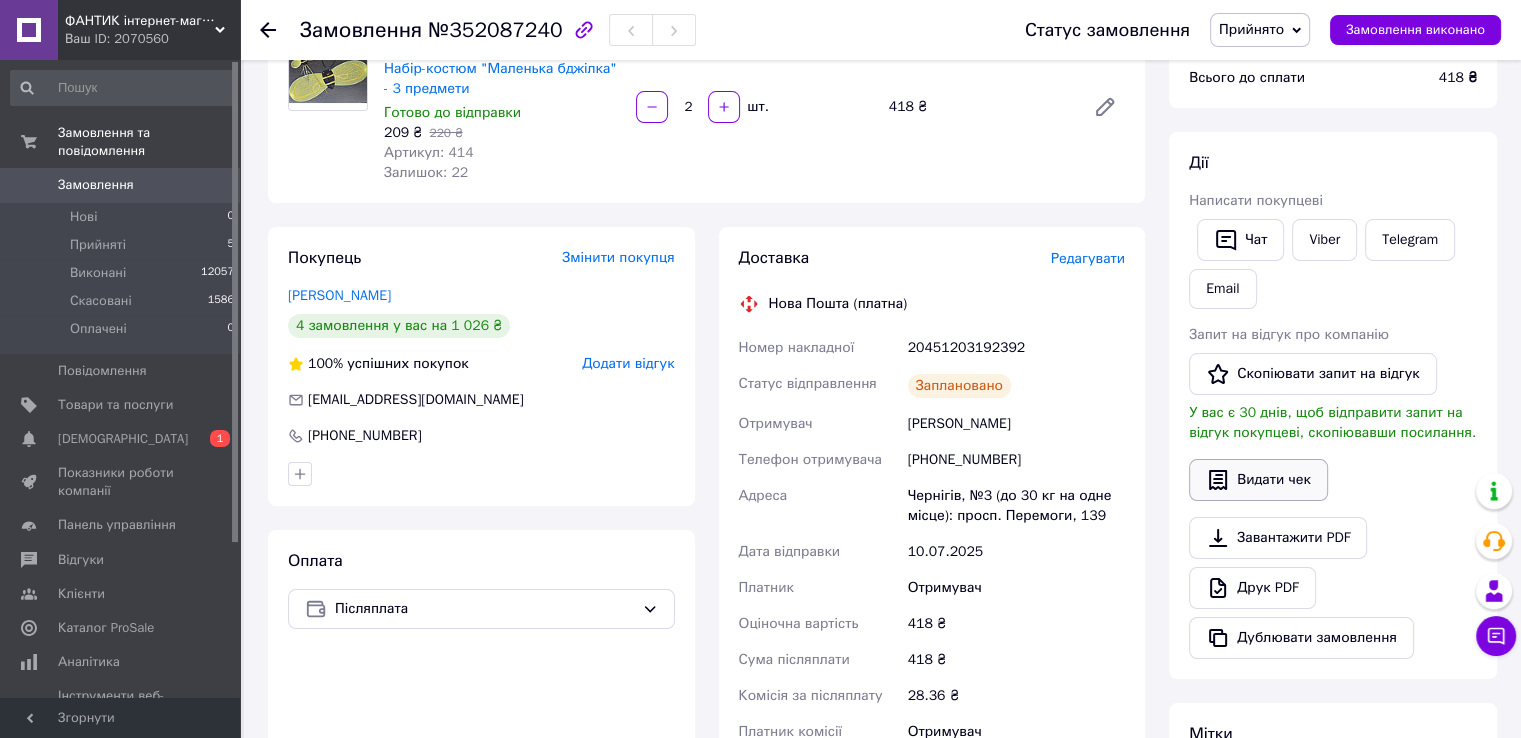 click on "Видати чек" at bounding box center (1258, 480) 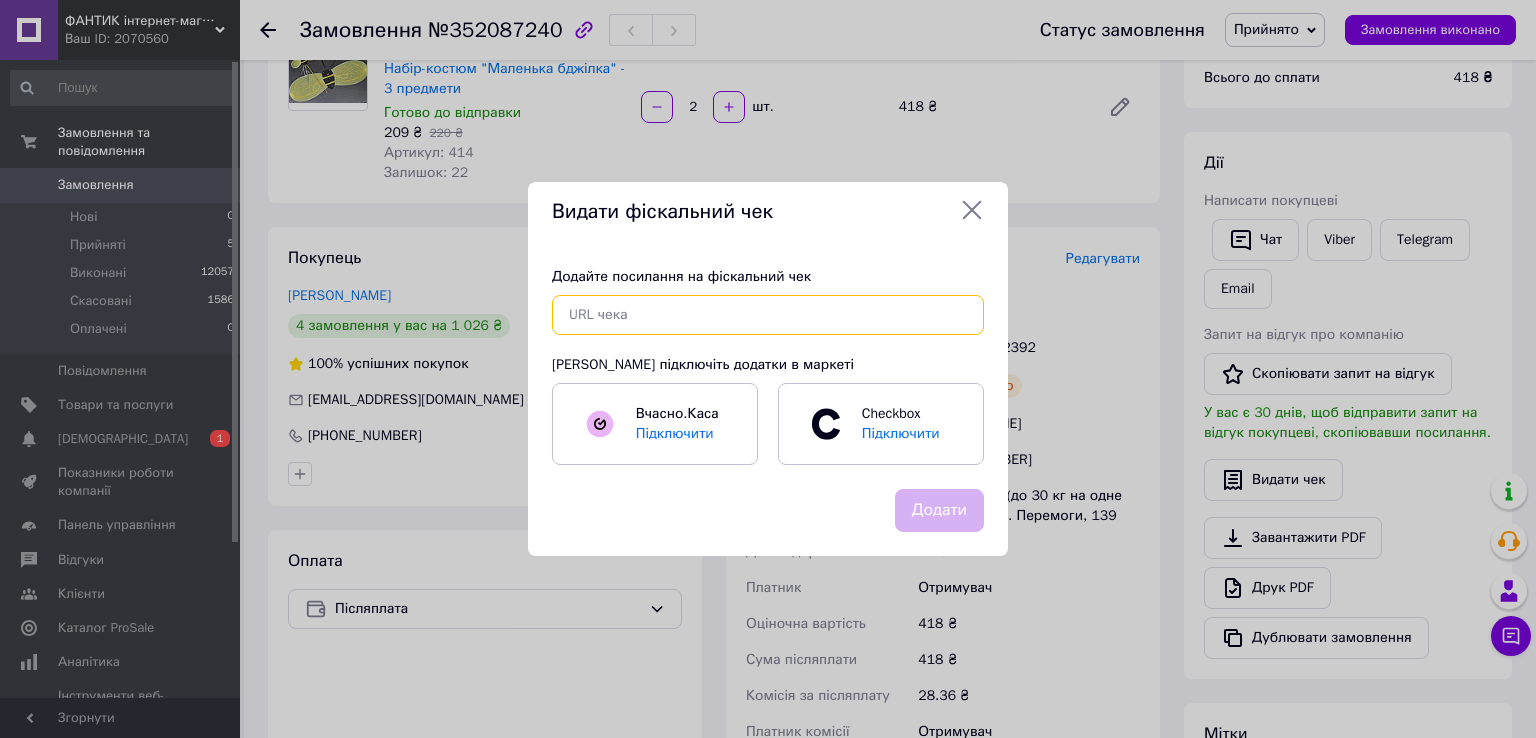 click at bounding box center (768, 315) 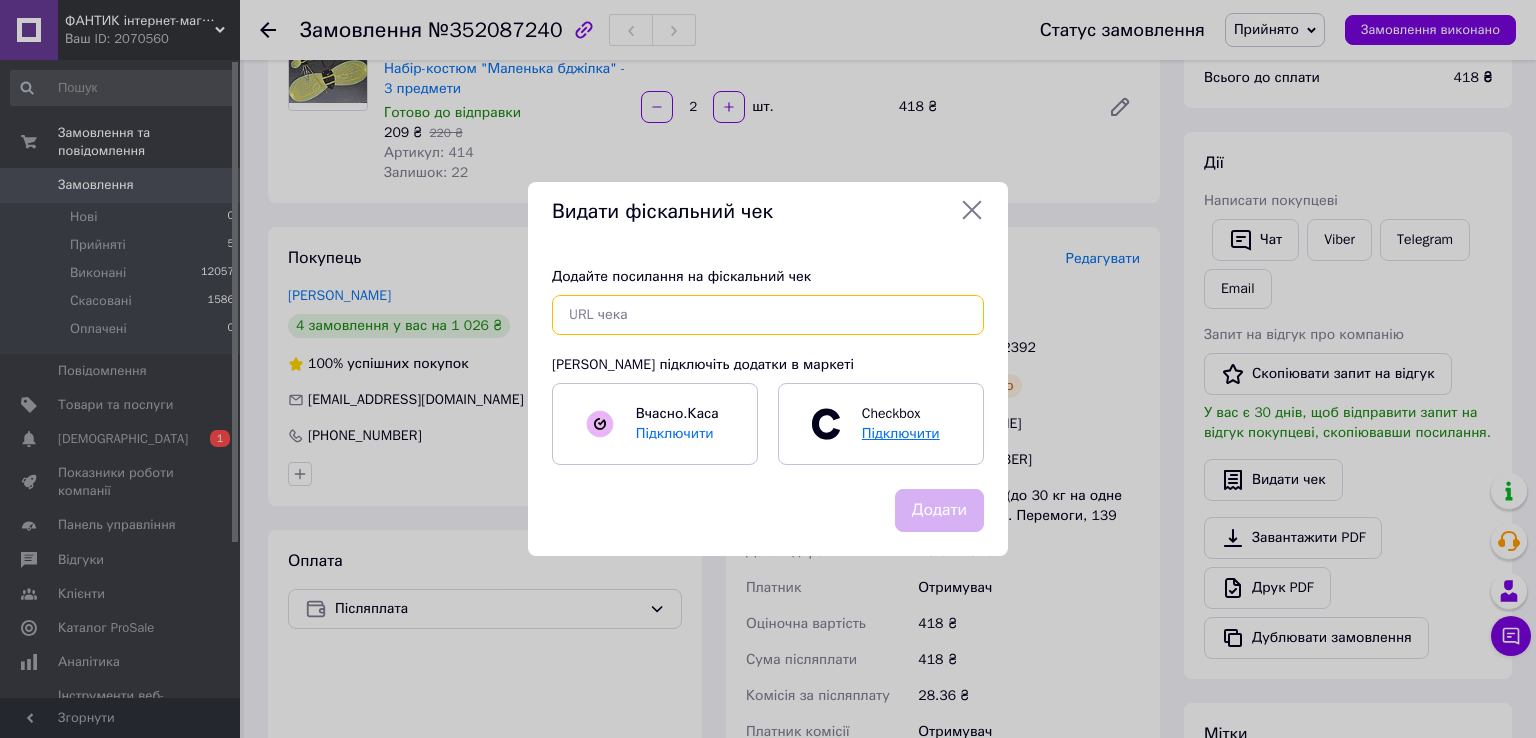 paste on "[URL][DOMAIN_NAME]" 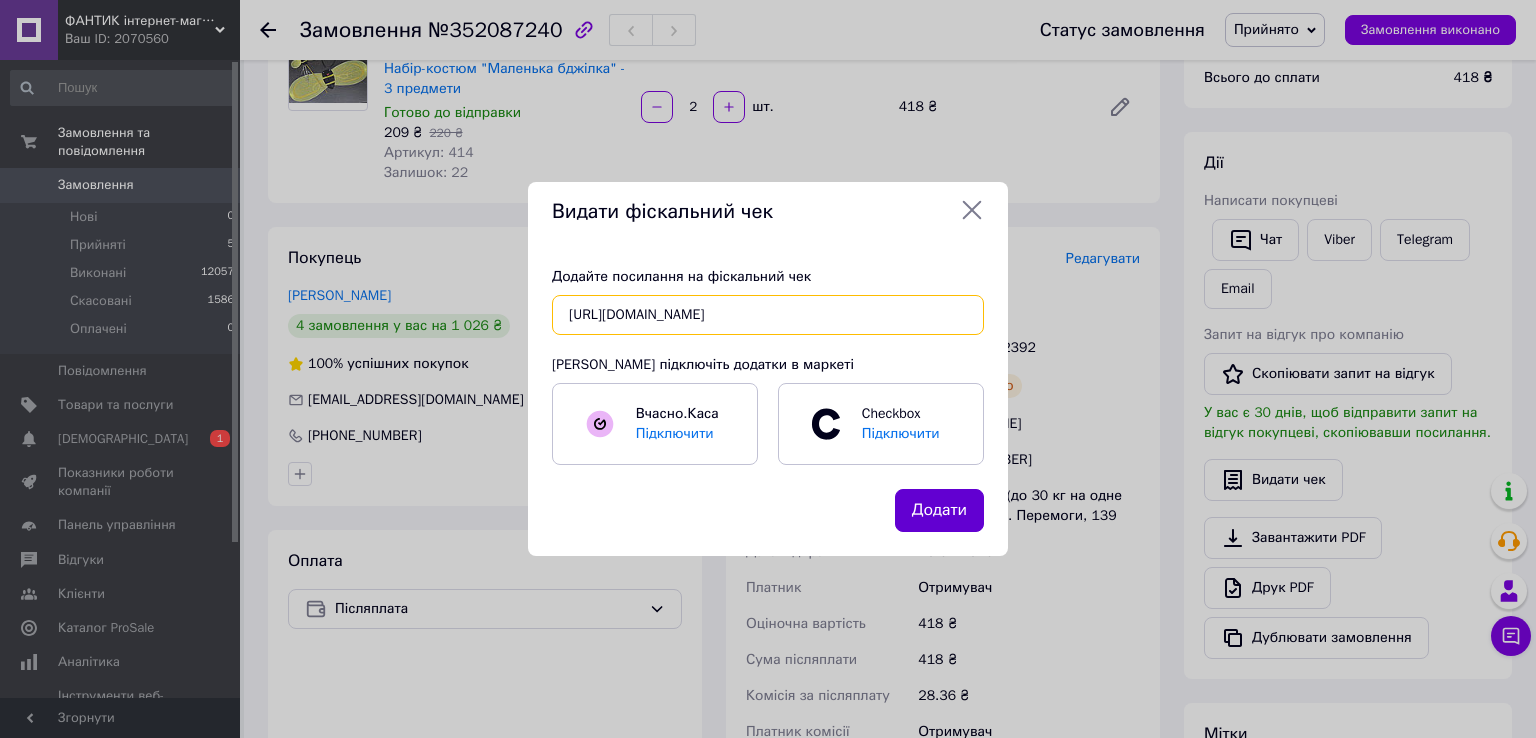 type on "[URL][DOMAIN_NAME]" 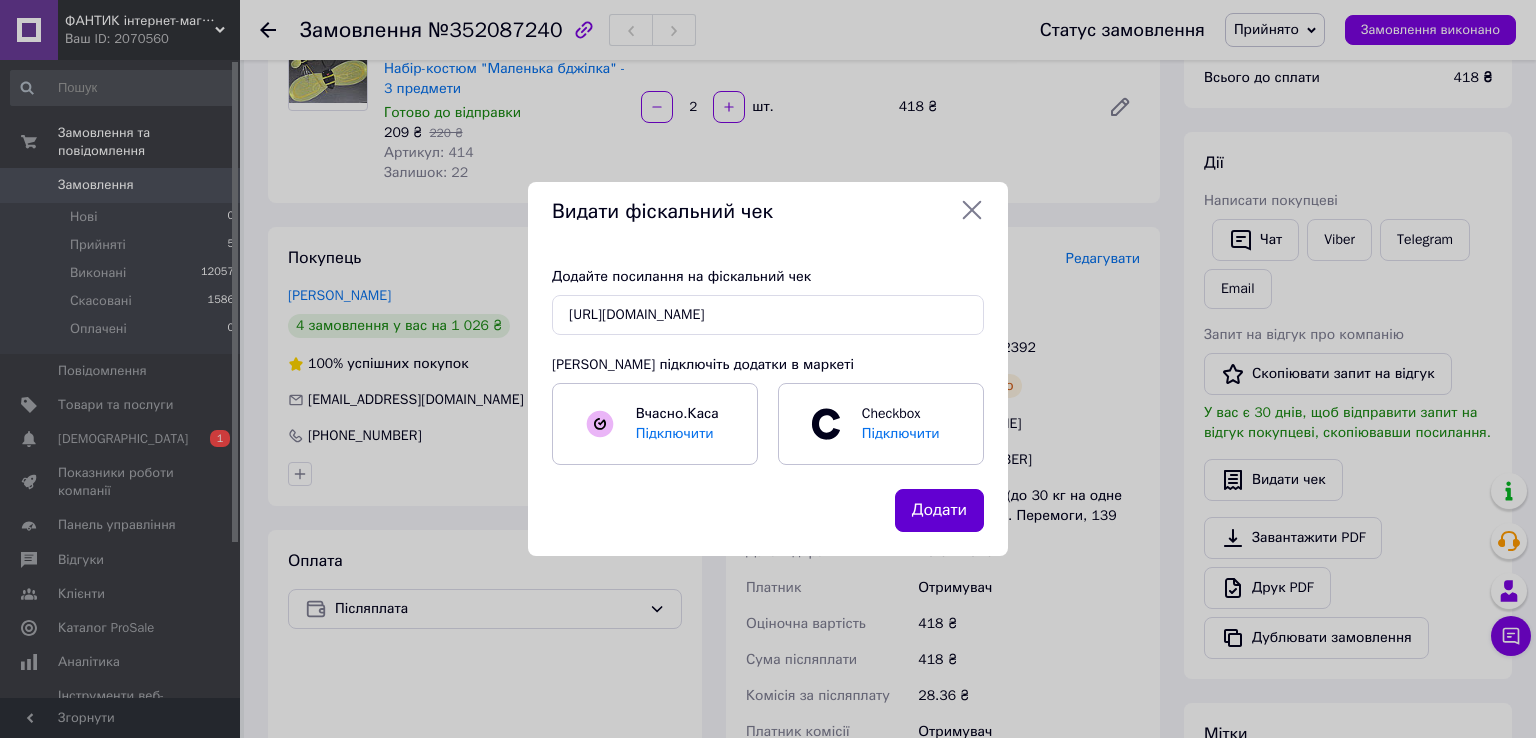 click on "Додати" at bounding box center (939, 510) 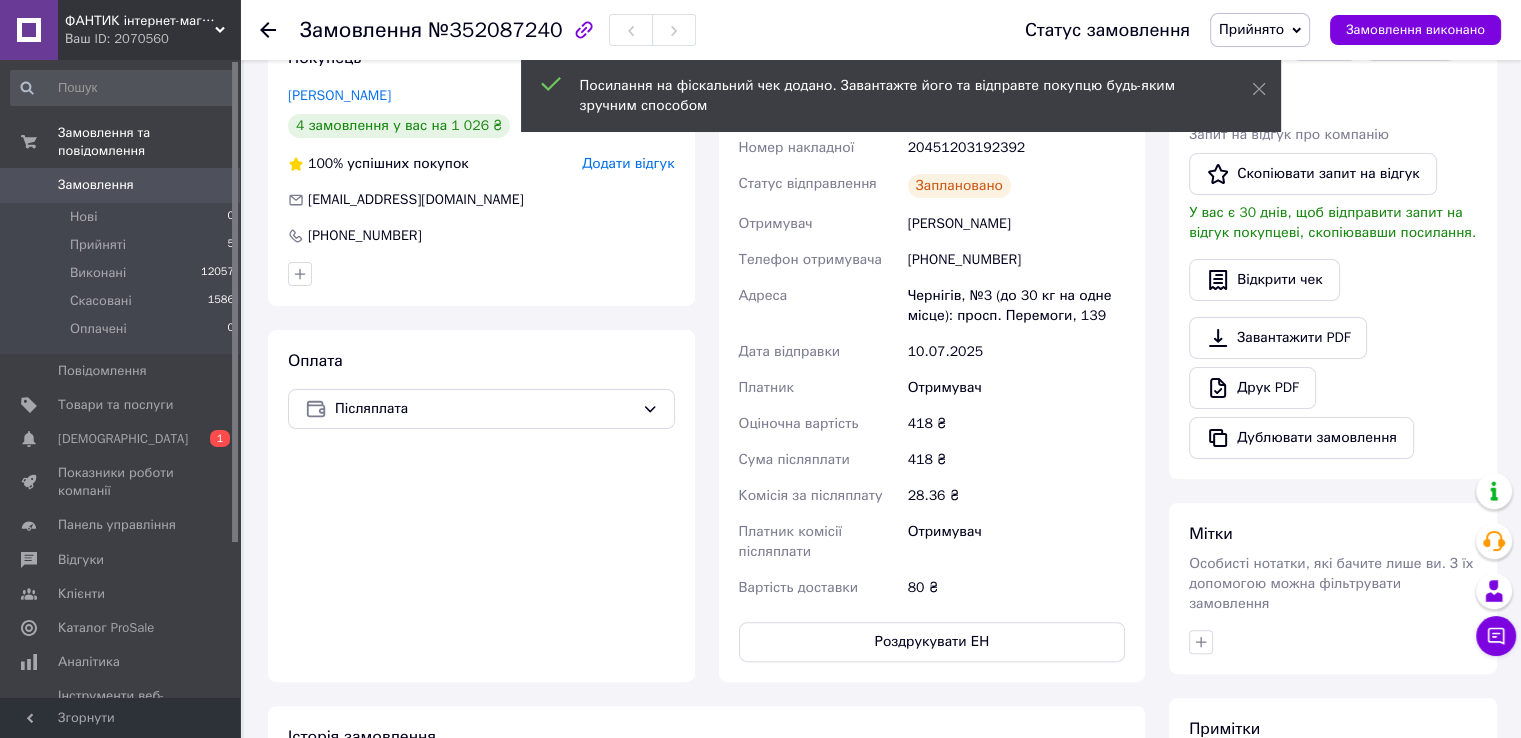 scroll, scrollTop: 700, scrollLeft: 0, axis: vertical 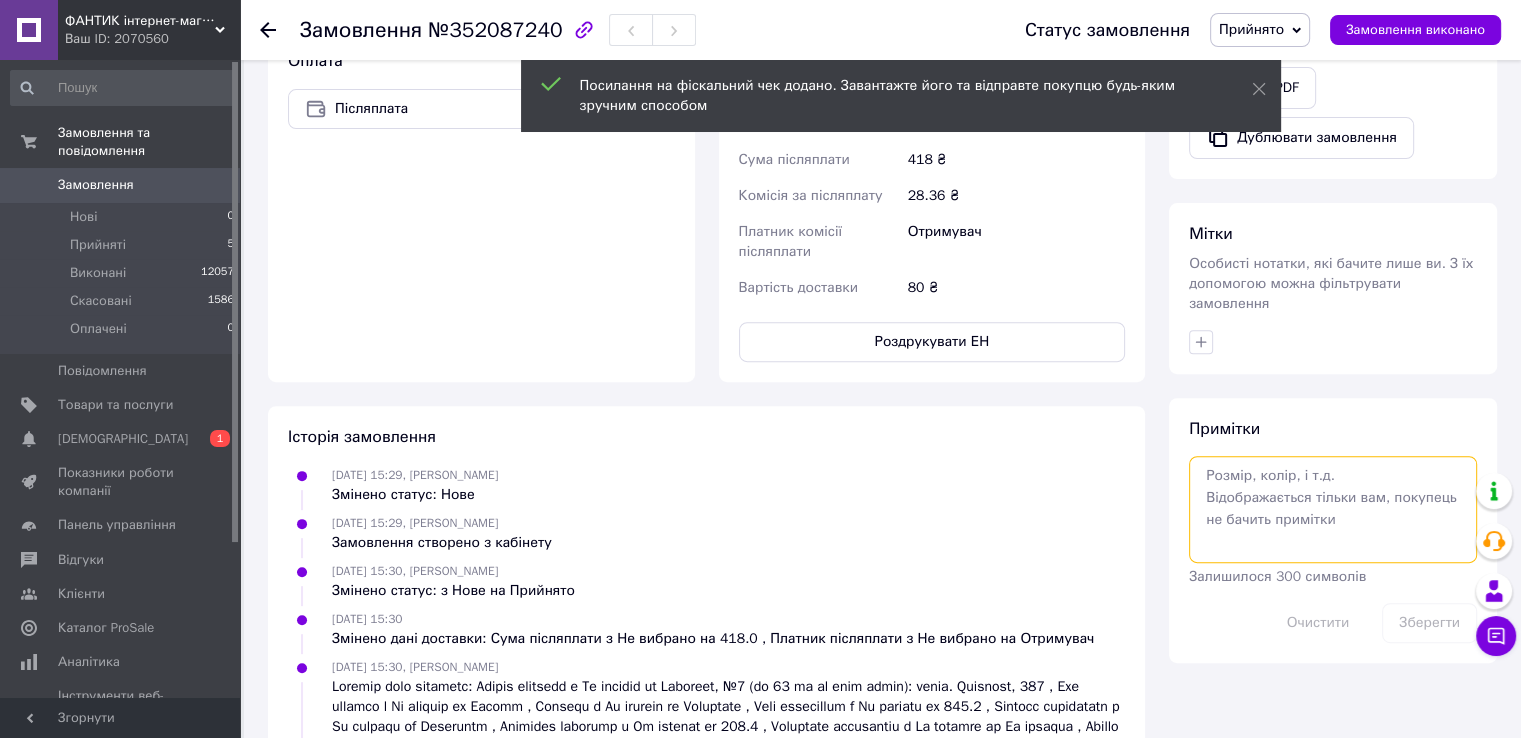 click at bounding box center (1333, 509) 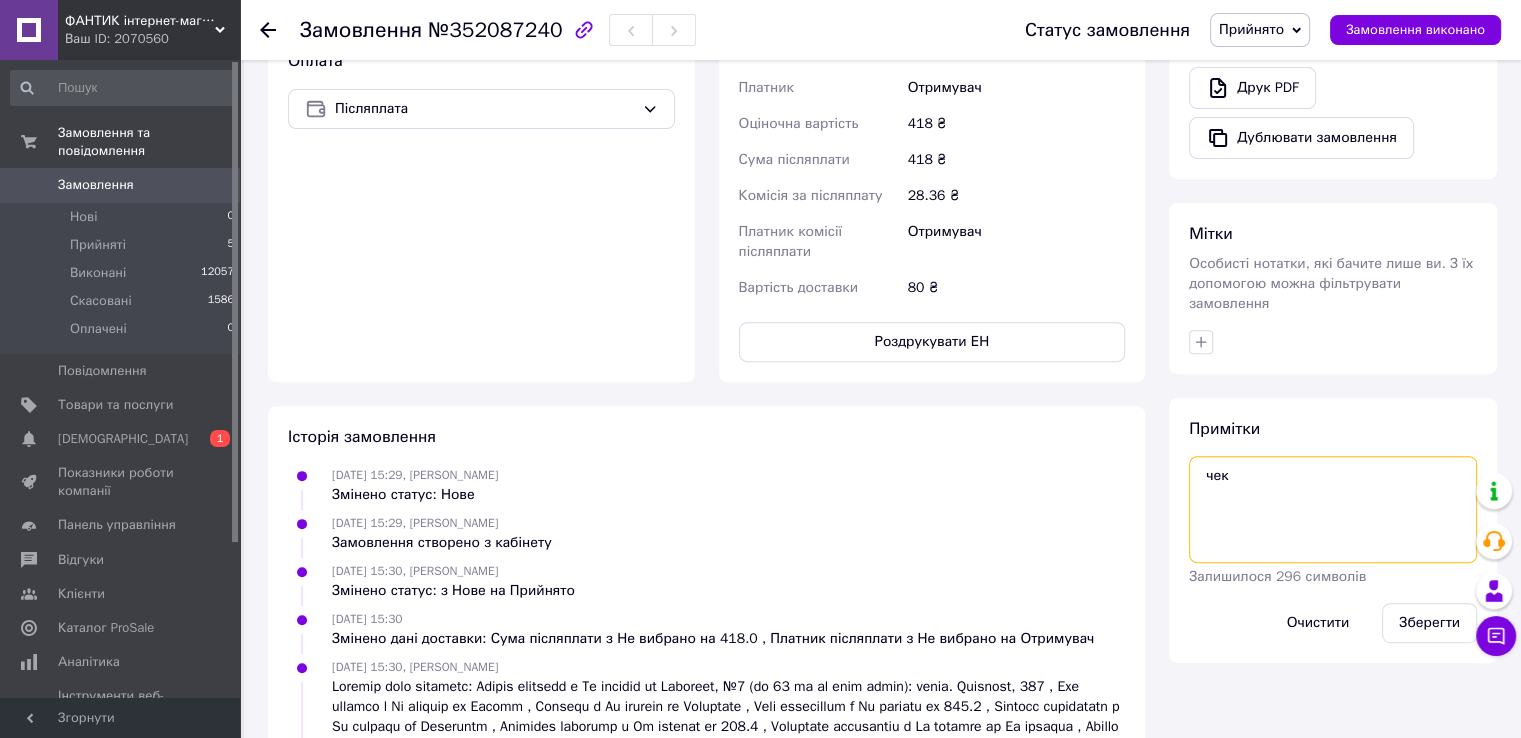 paste on "[URL][DOMAIN_NAME]" 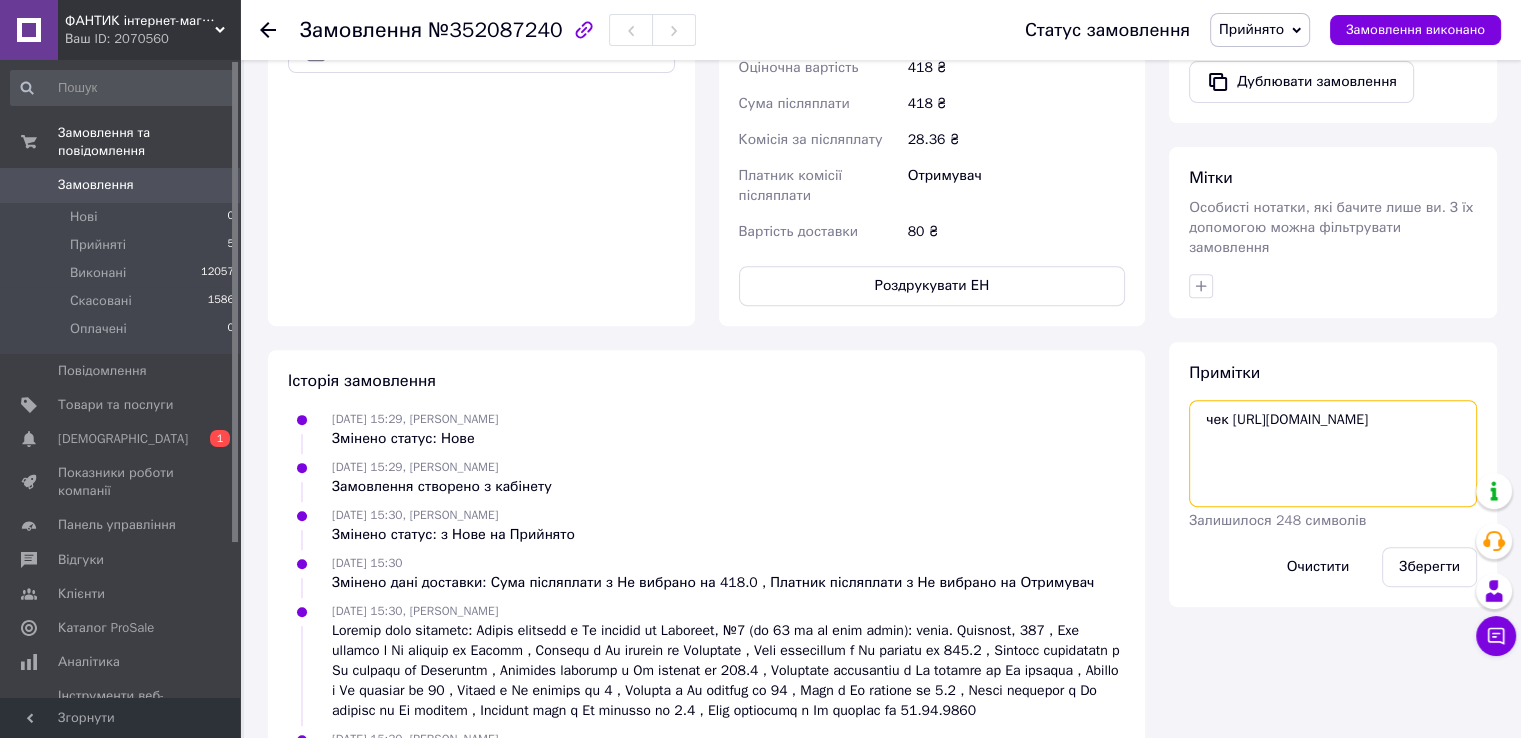 scroll, scrollTop: 854, scrollLeft: 0, axis: vertical 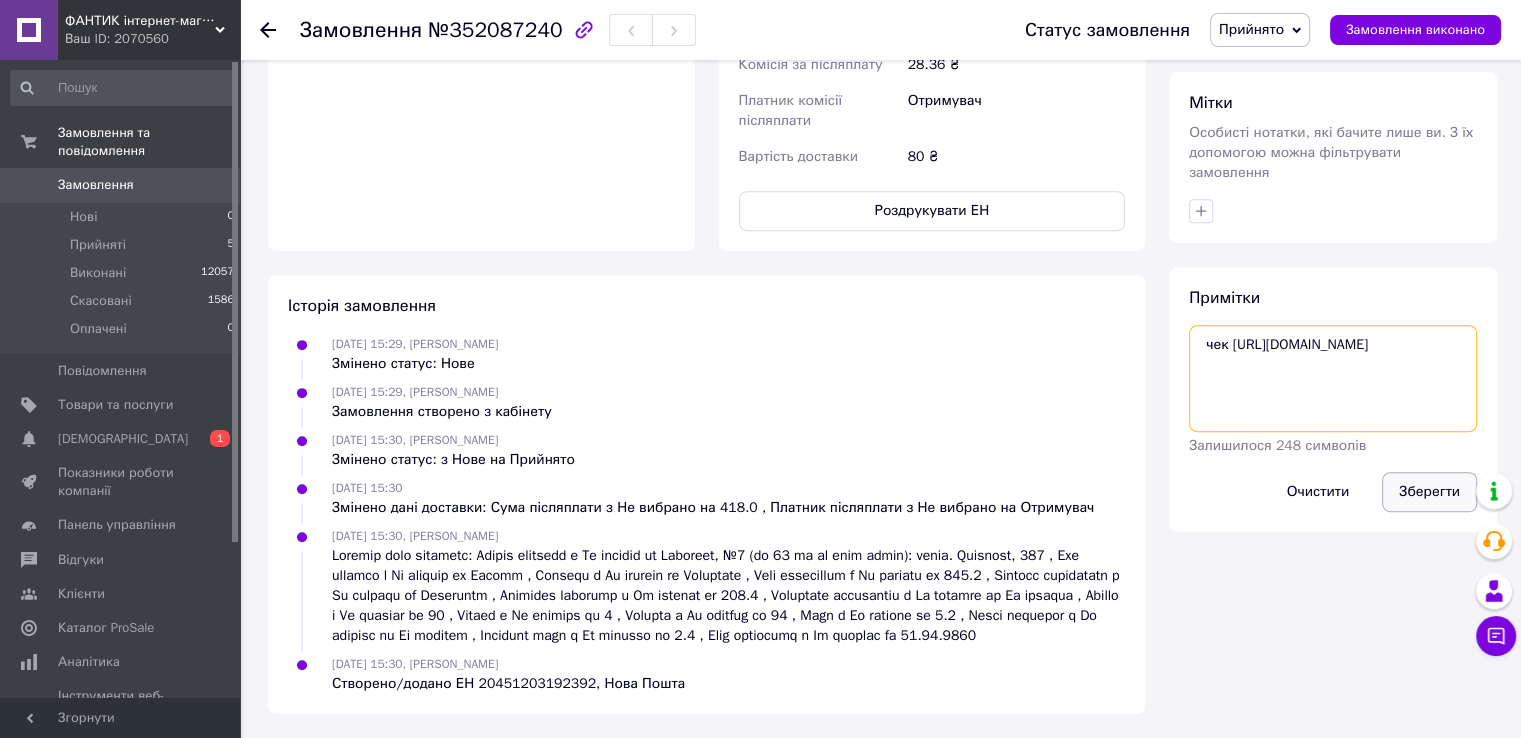 type on "чек [URL][DOMAIN_NAME]" 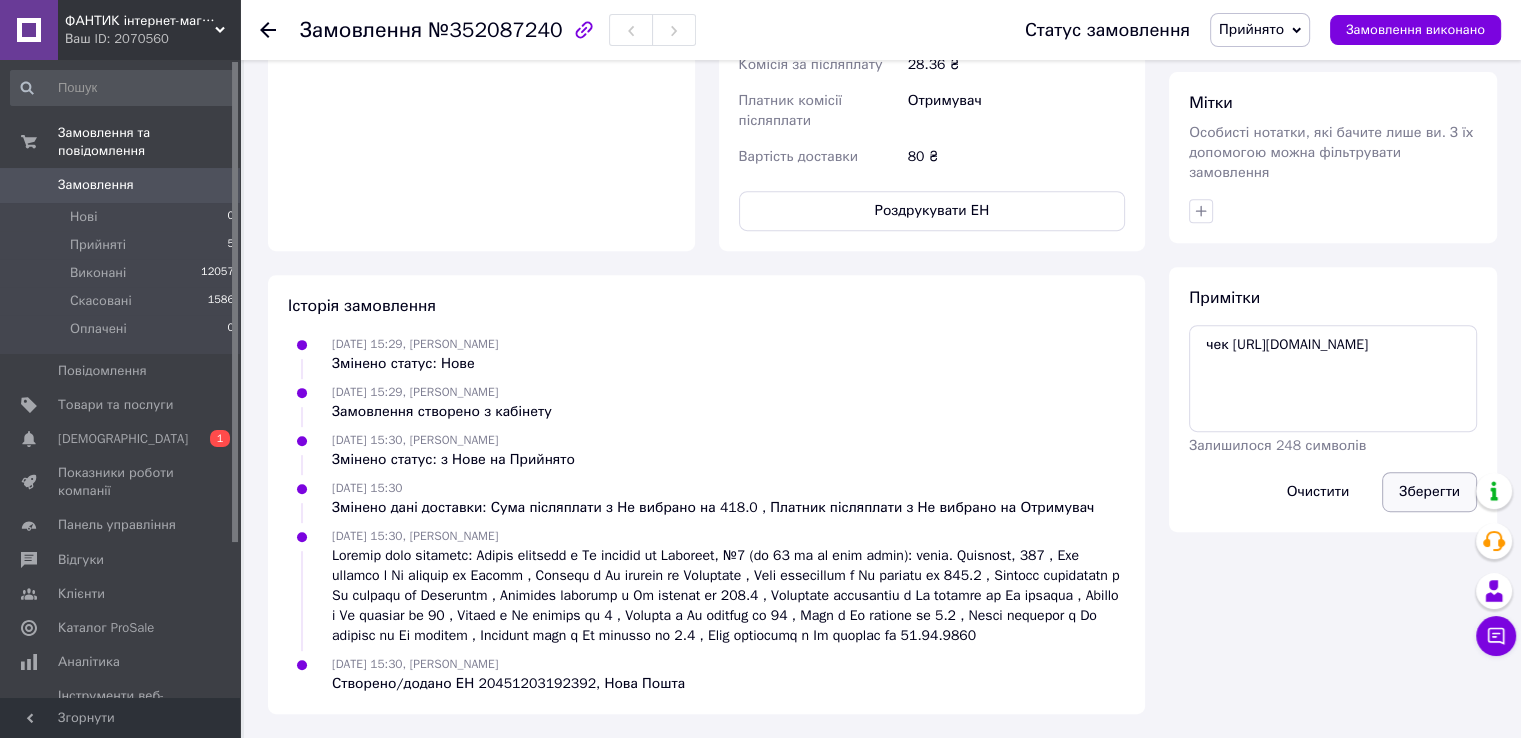 click on "Зберегти" at bounding box center [1429, 492] 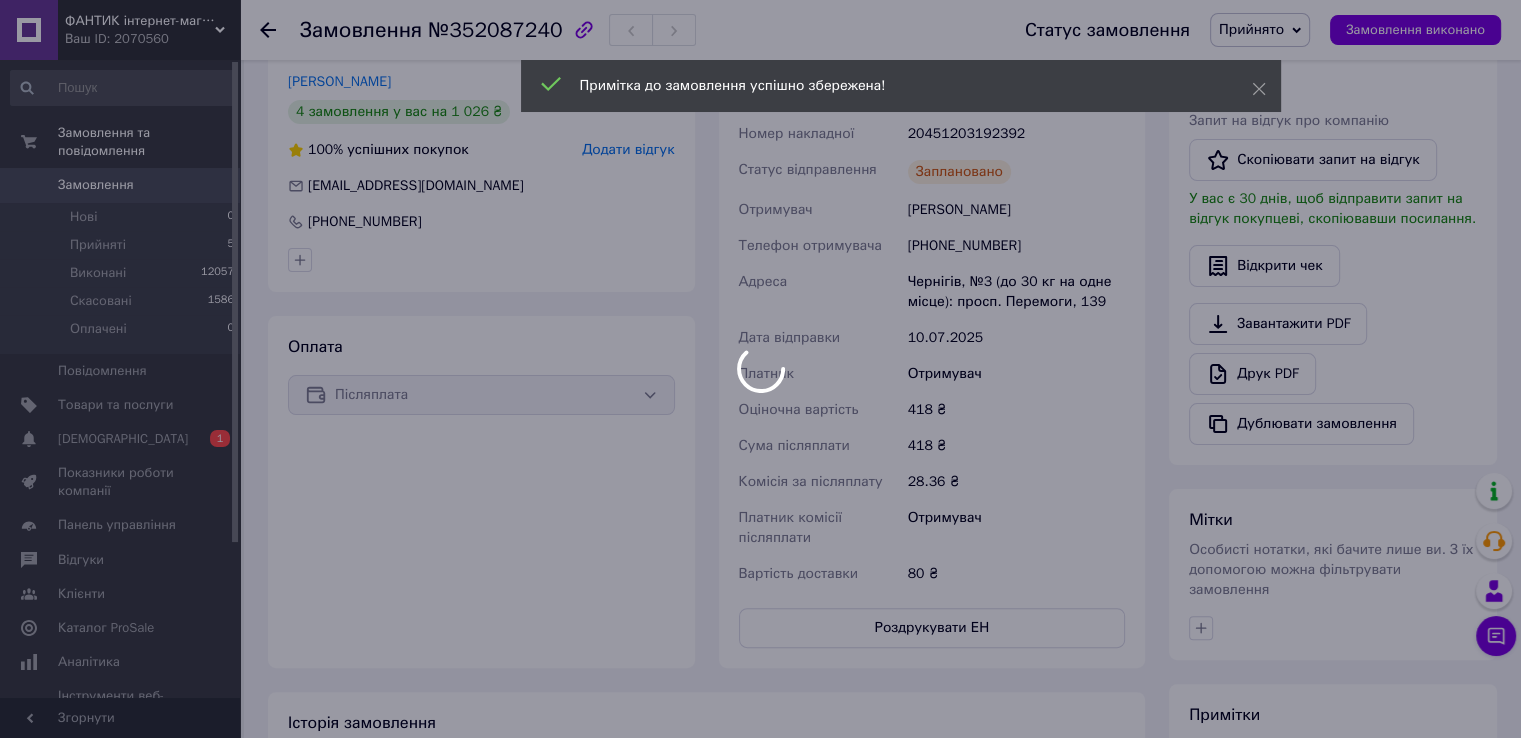 scroll, scrollTop: 254, scrollLeft: 0, axis: vertical 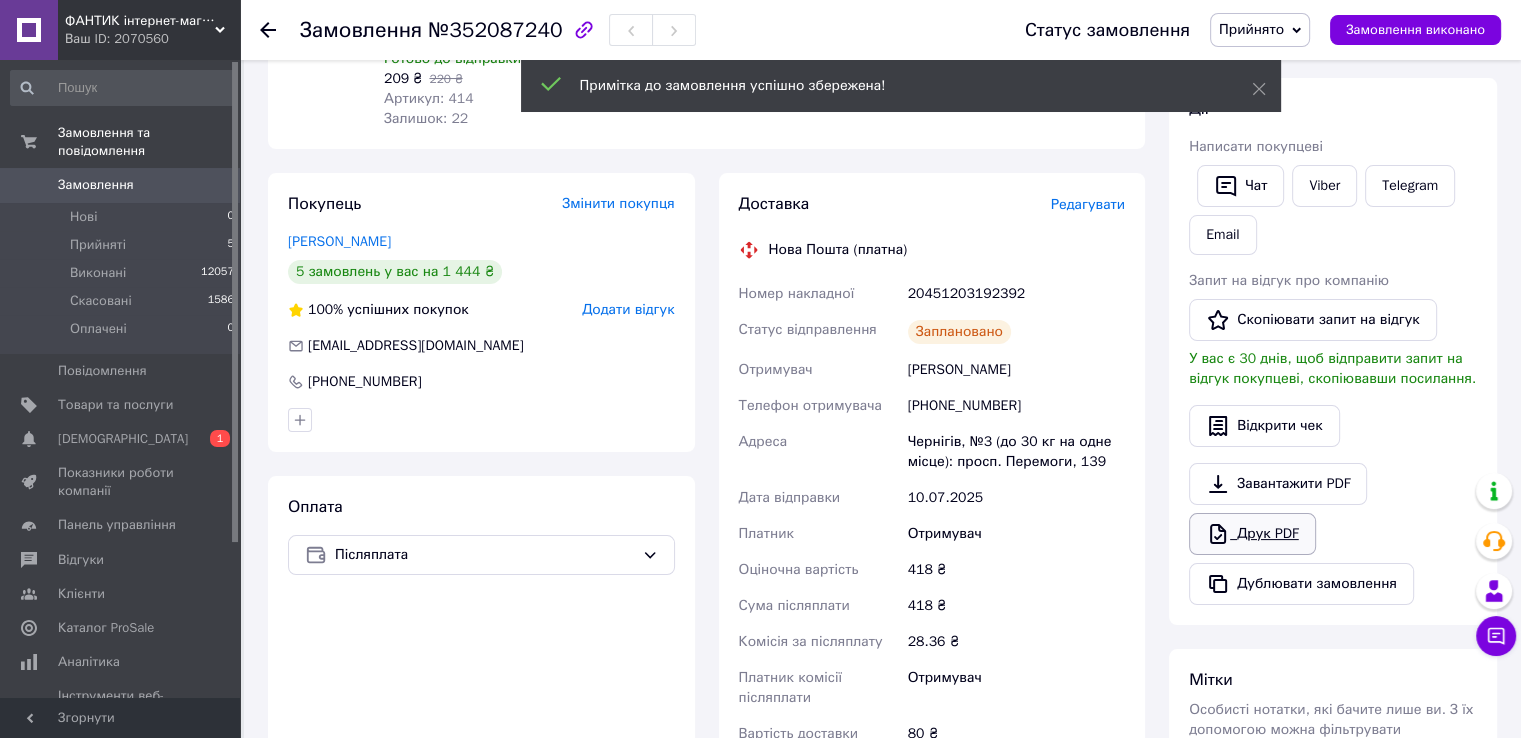 click 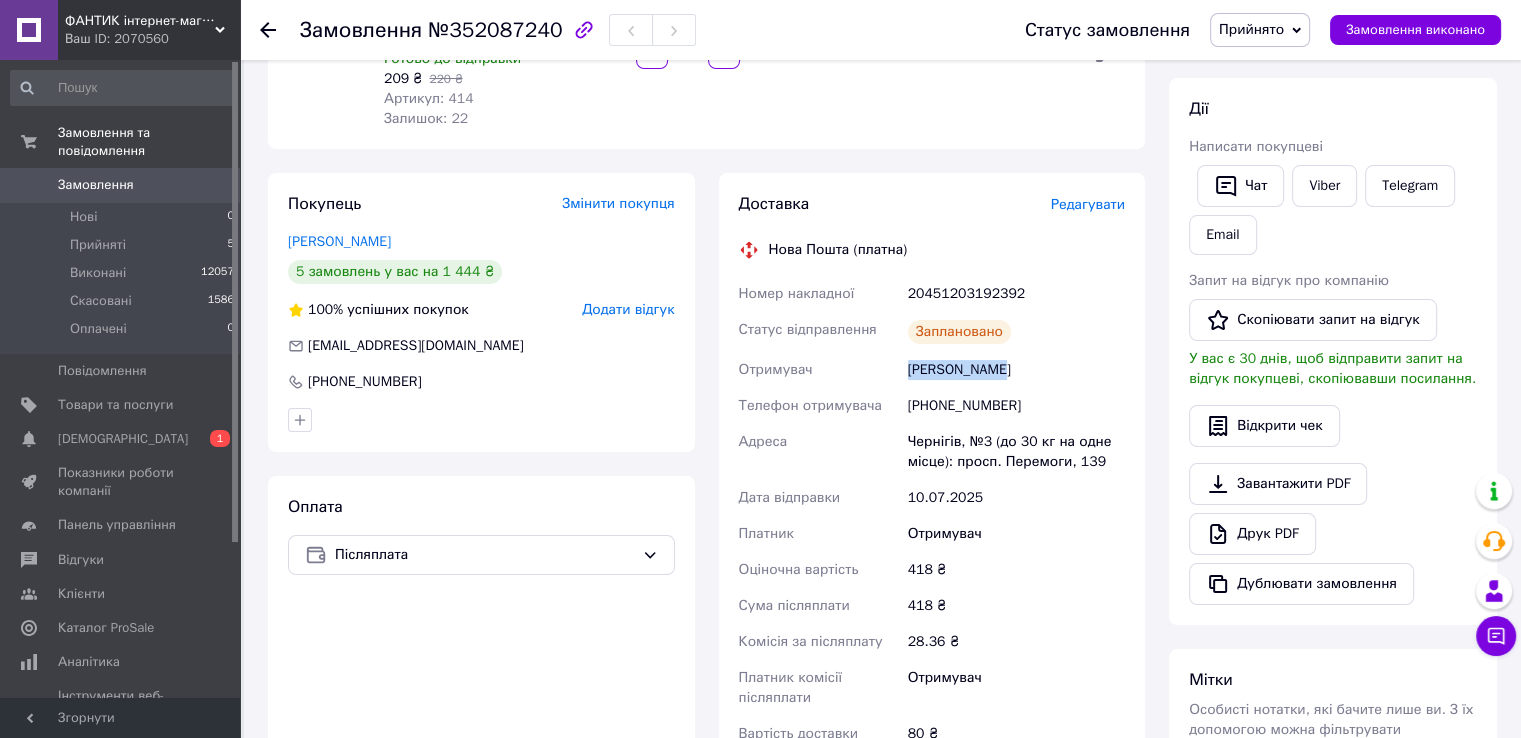 drag, startPoint x: 1007, startPoint y: 368, endPoint x: 888, endPoint y: 361, distance: 119.2057 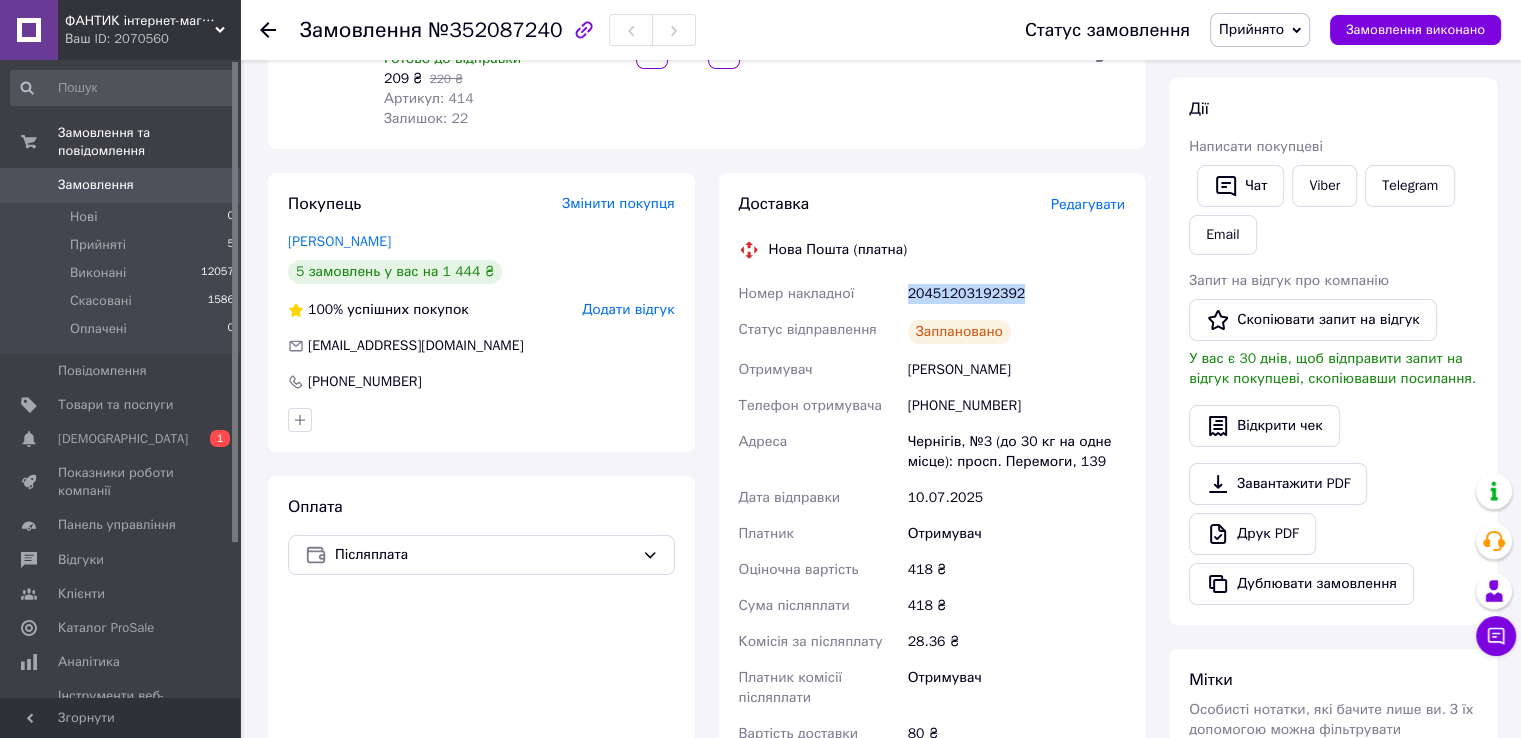 drag, startPoint x: 1039, startPoint y: 293, endPoint x: 886, endPoint y: 286, distance: 153.16005 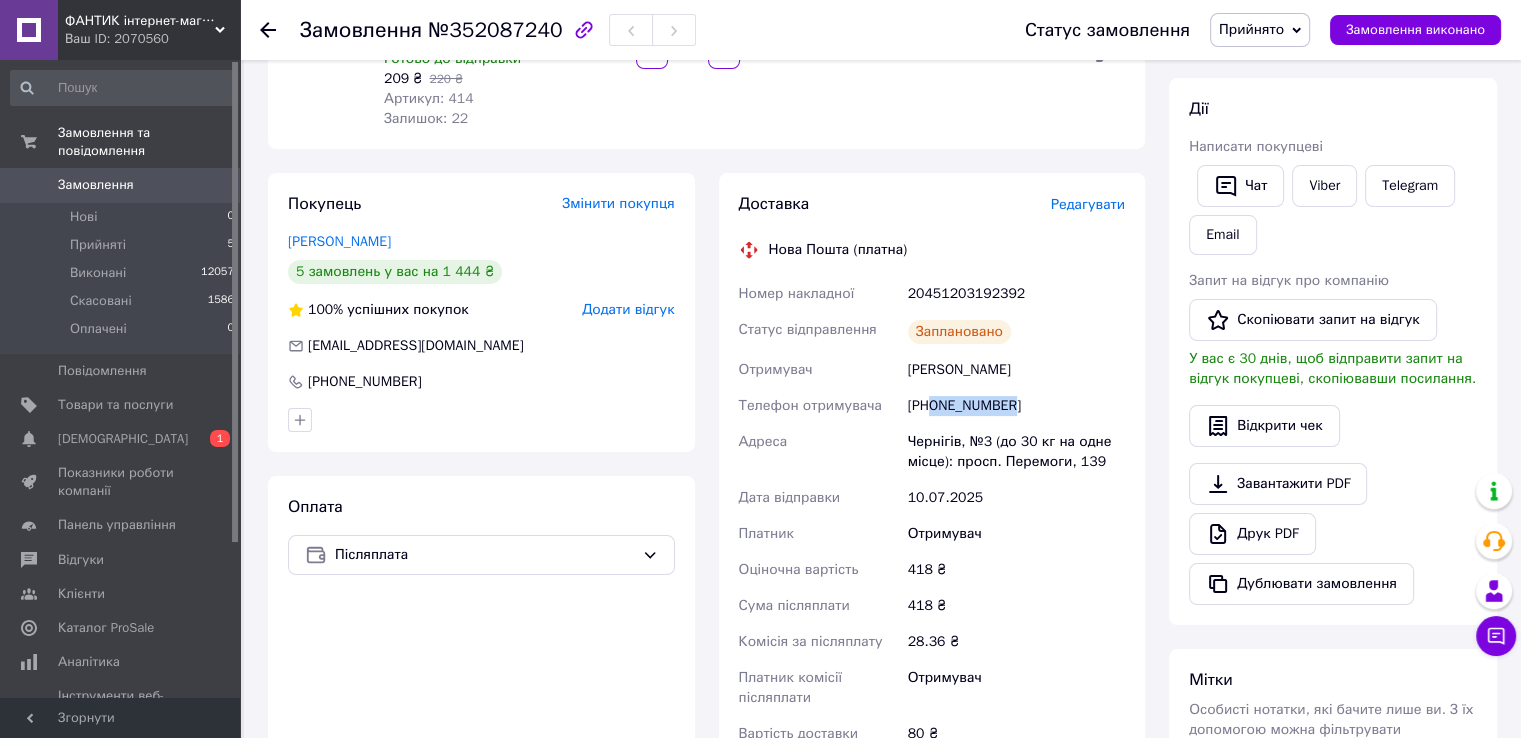 drag, startPoint x: 1004, startPoint y: 410, endPoint x: 931, endPoint y: 406, distance: 73.109505 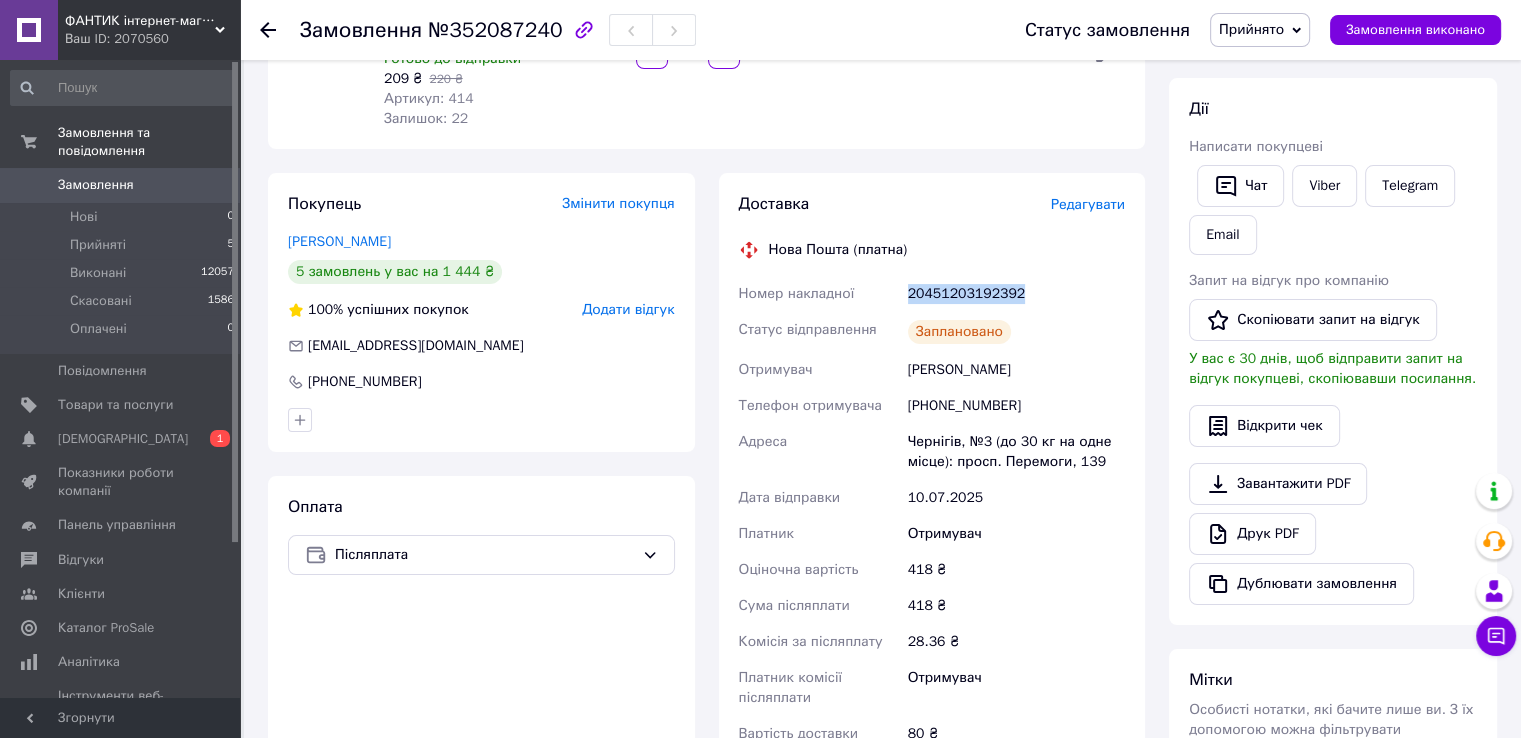 drag, startPoint x: 1028, startPoint y: 280, endPoint x: 907, endPoint y: 290, distance: 121.41252 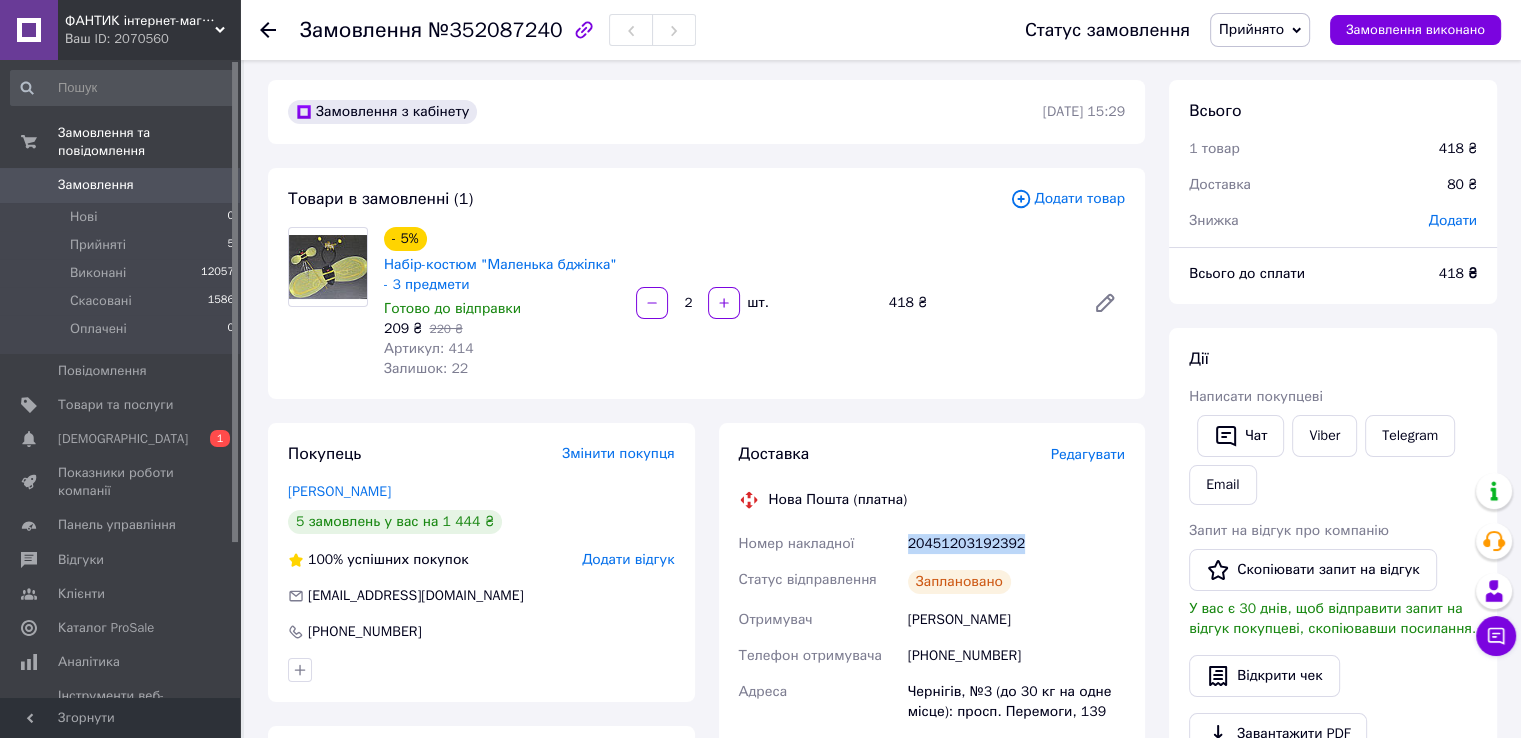 scroll, scrollTop: 0, scrollLeft: 0, axis: both 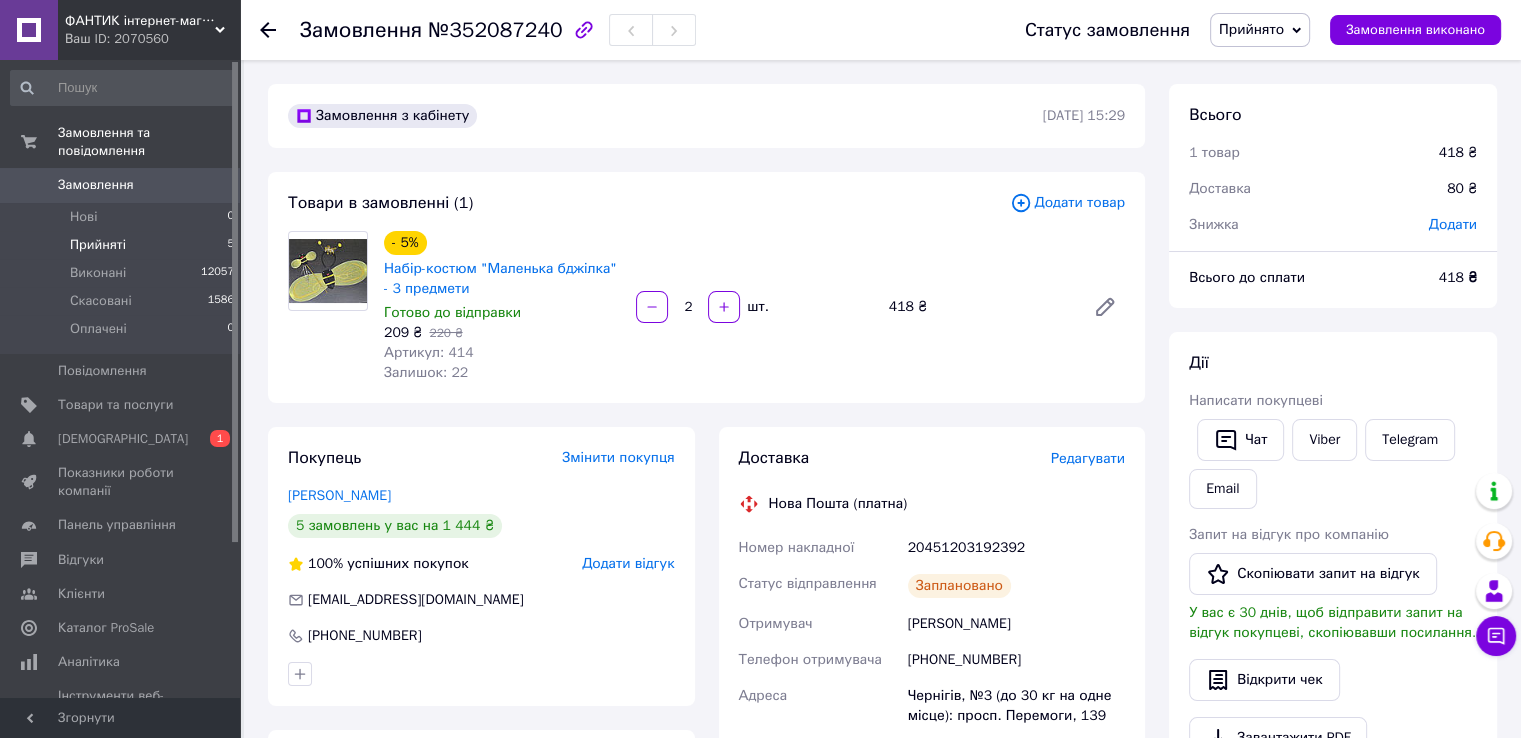 click on "Прийняті 5" at bounding box center [123, 245] 